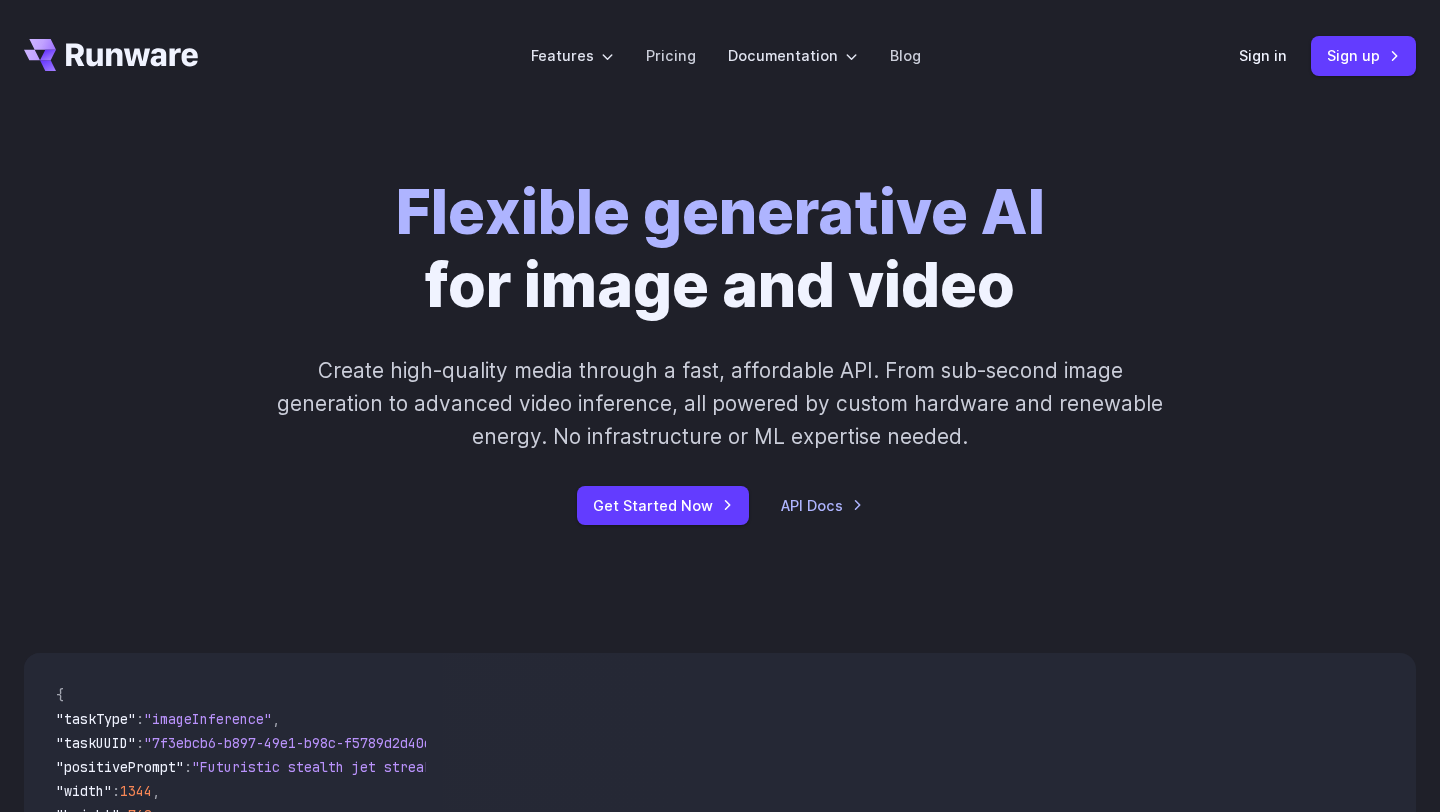 scroll, scrollTop: 0, scrollLeft: 0, axis: both 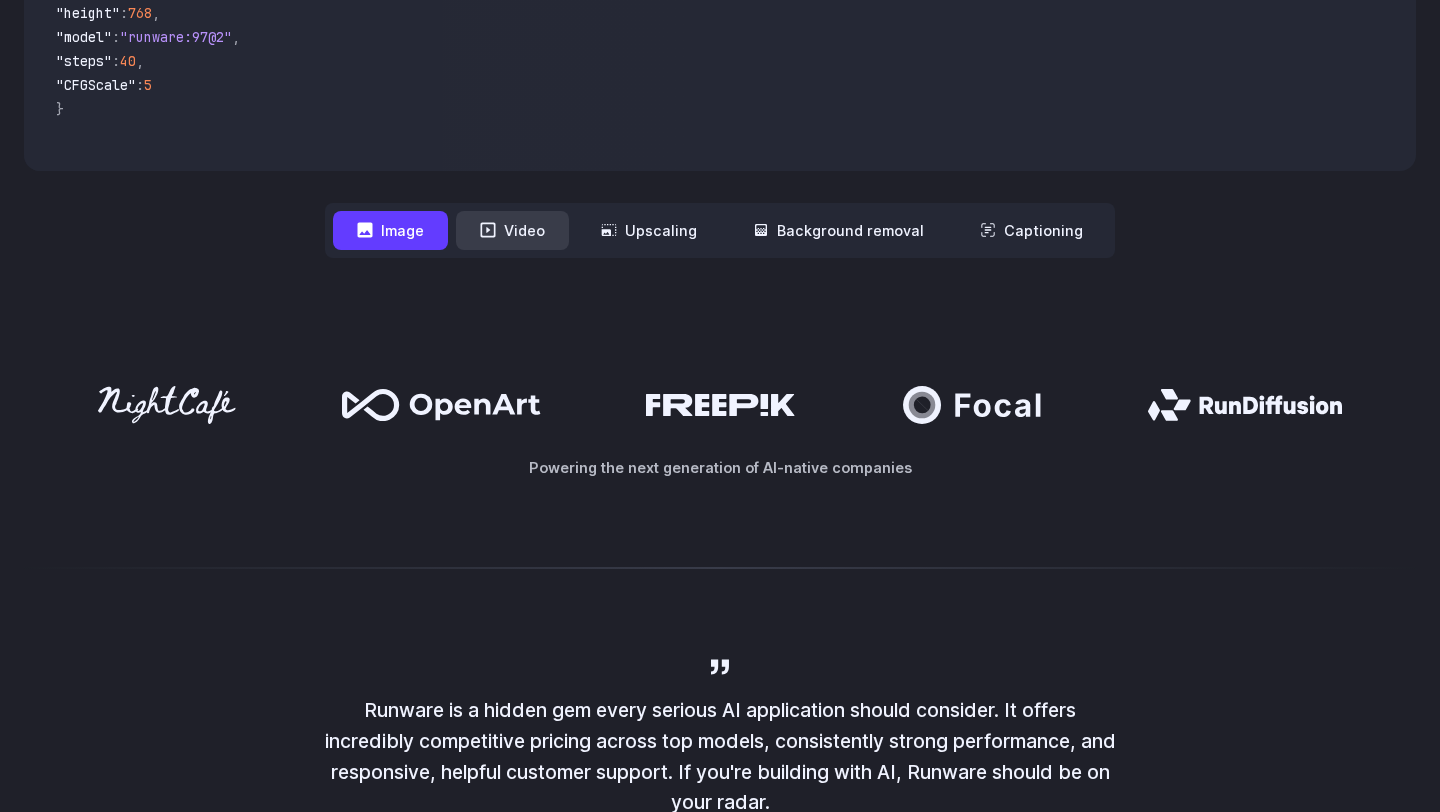 click on "Video" at bounding box center (512, 230) 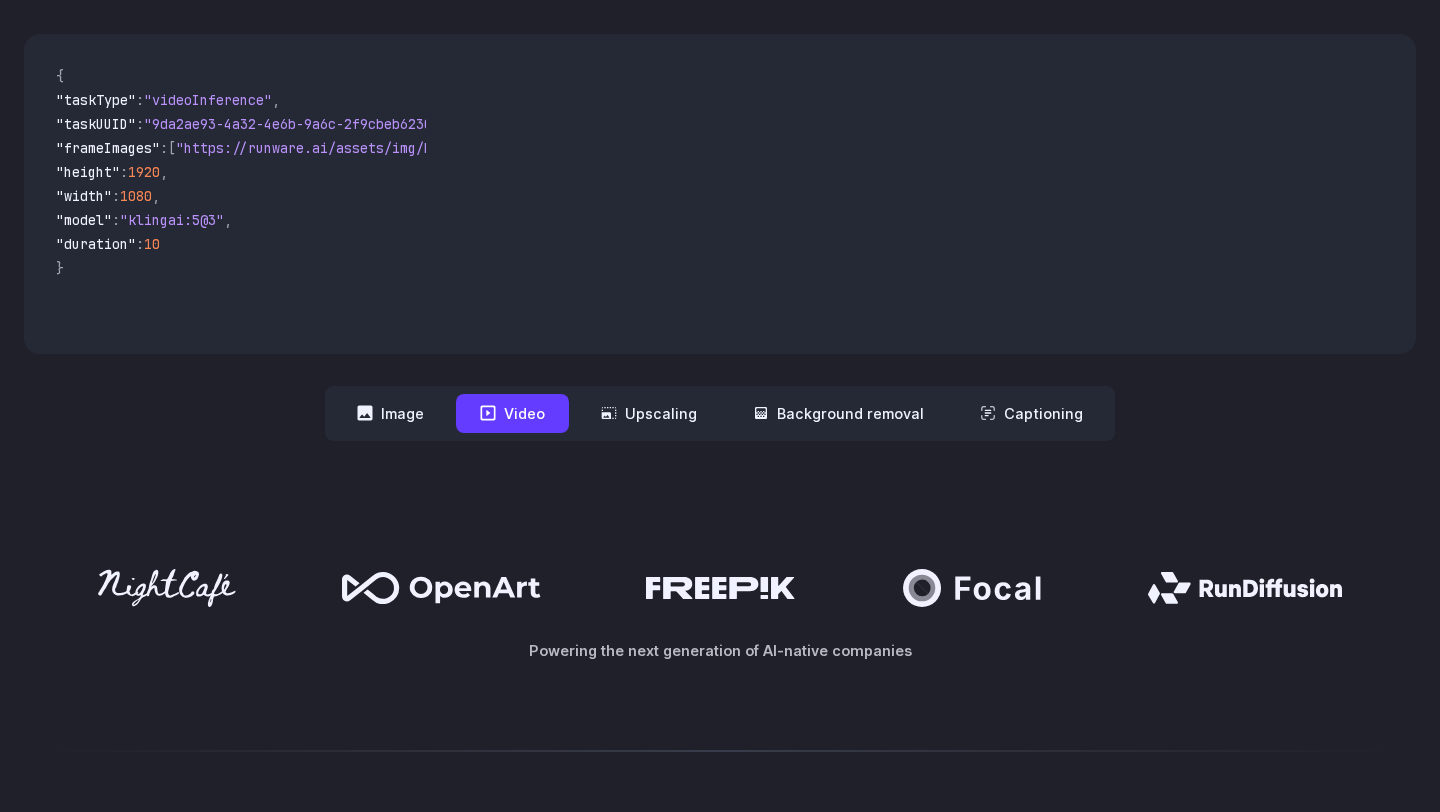 scroll, scrollTop: 610, scrollLeft: 0, axis: vertical 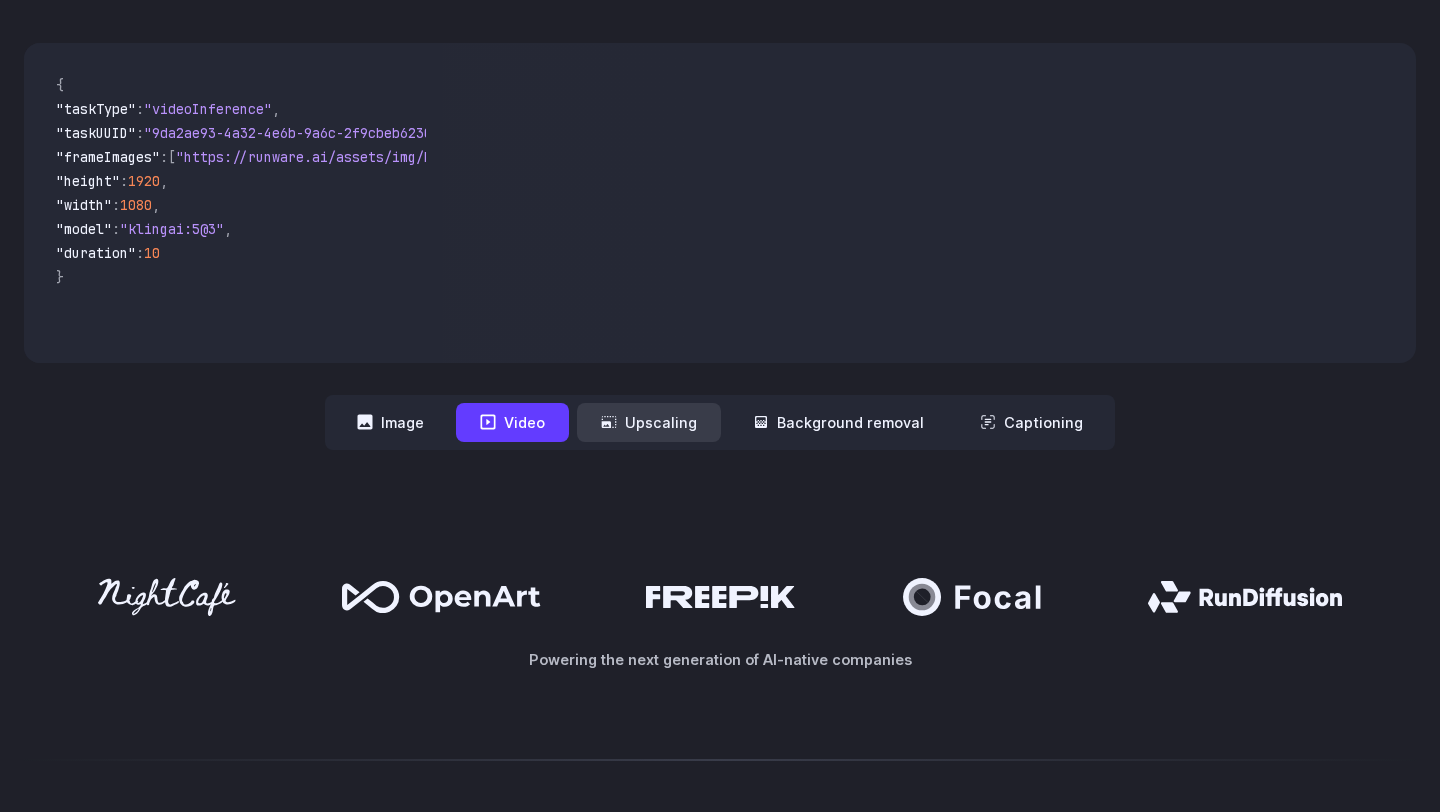 click on "Upscaling" at bounding box center [649, 422] 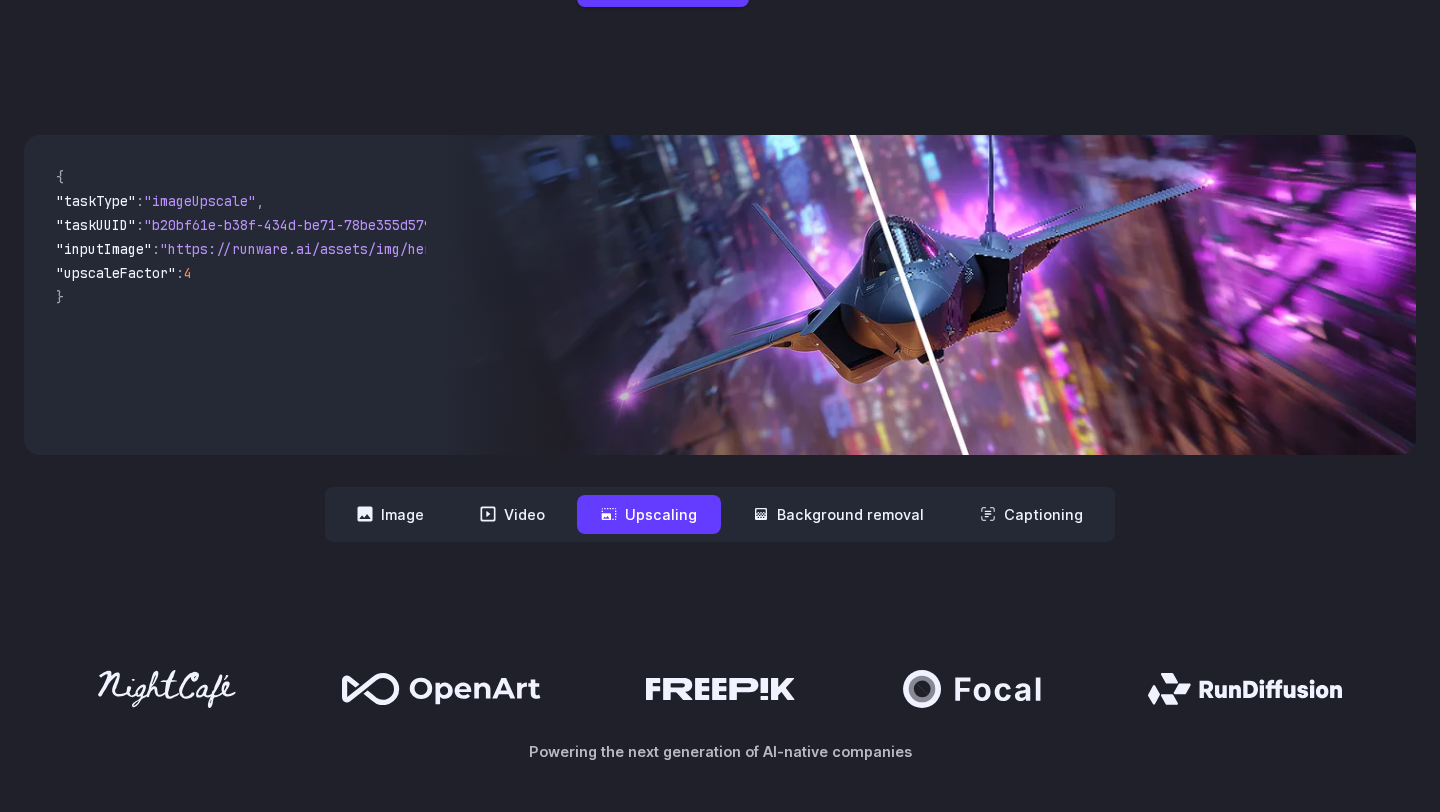 scroll, scrollTop: 504, scrollLeft: 0, axis: vertical 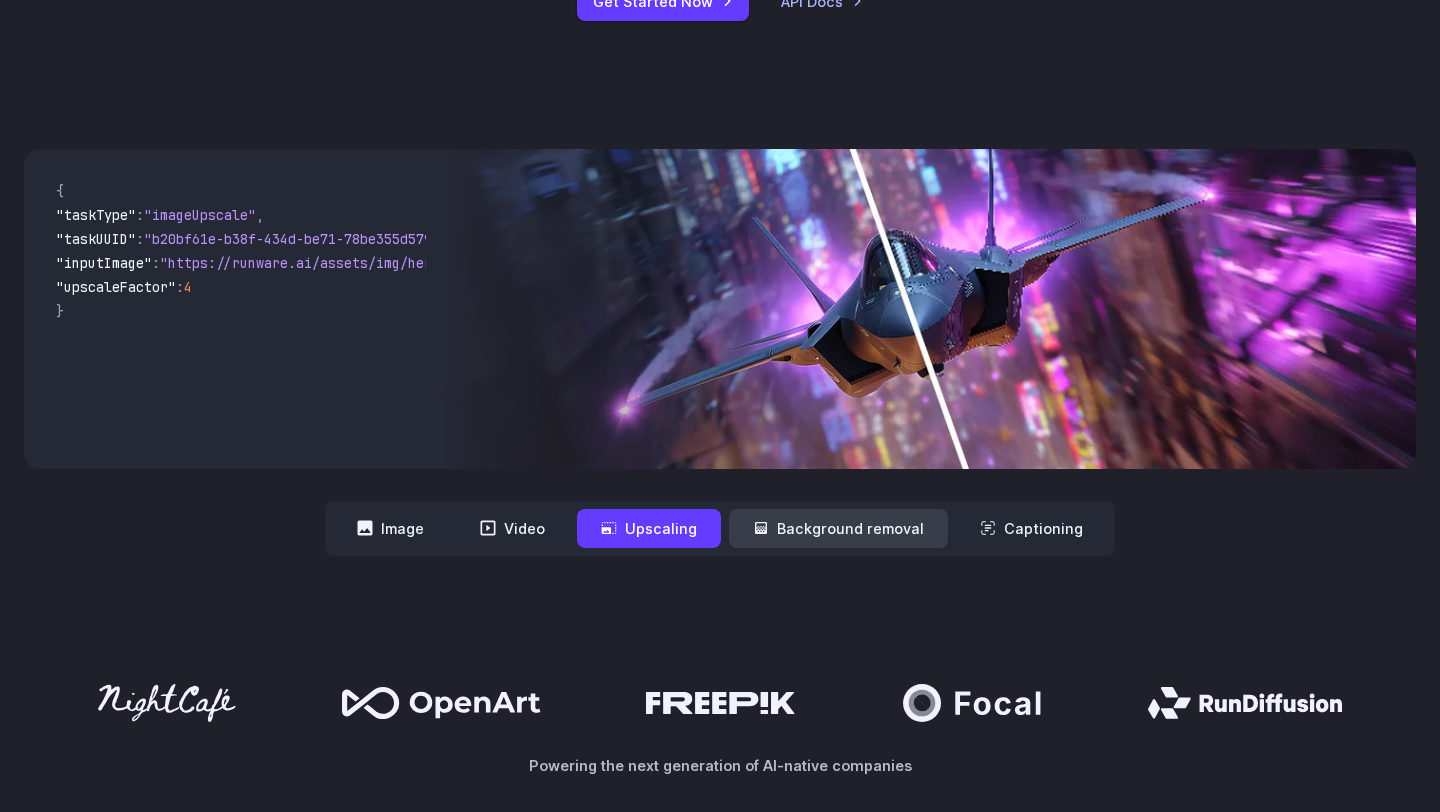 click on "Background removal" at bounding box center [838, 528] 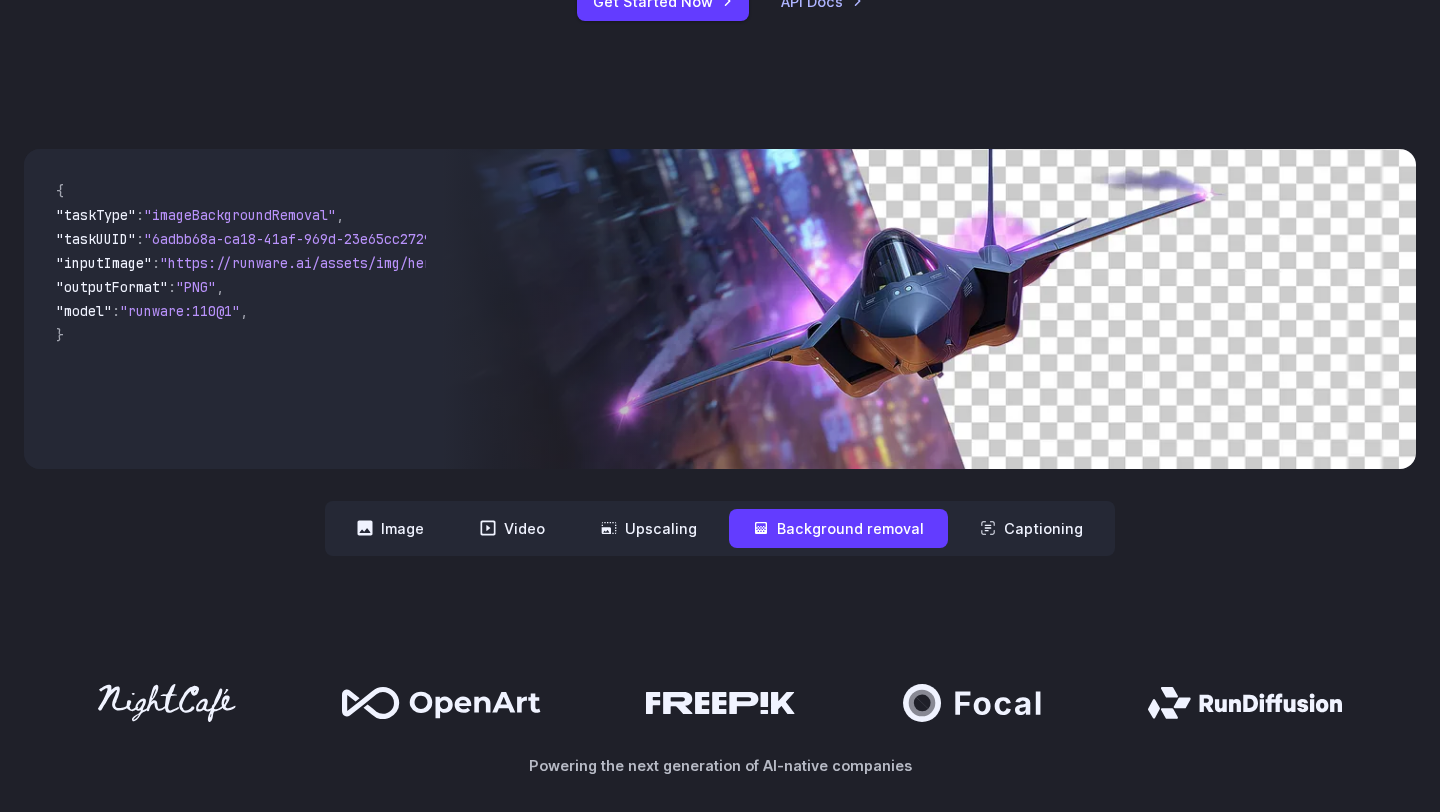 click on "**********" at bounding box center (720, 528) 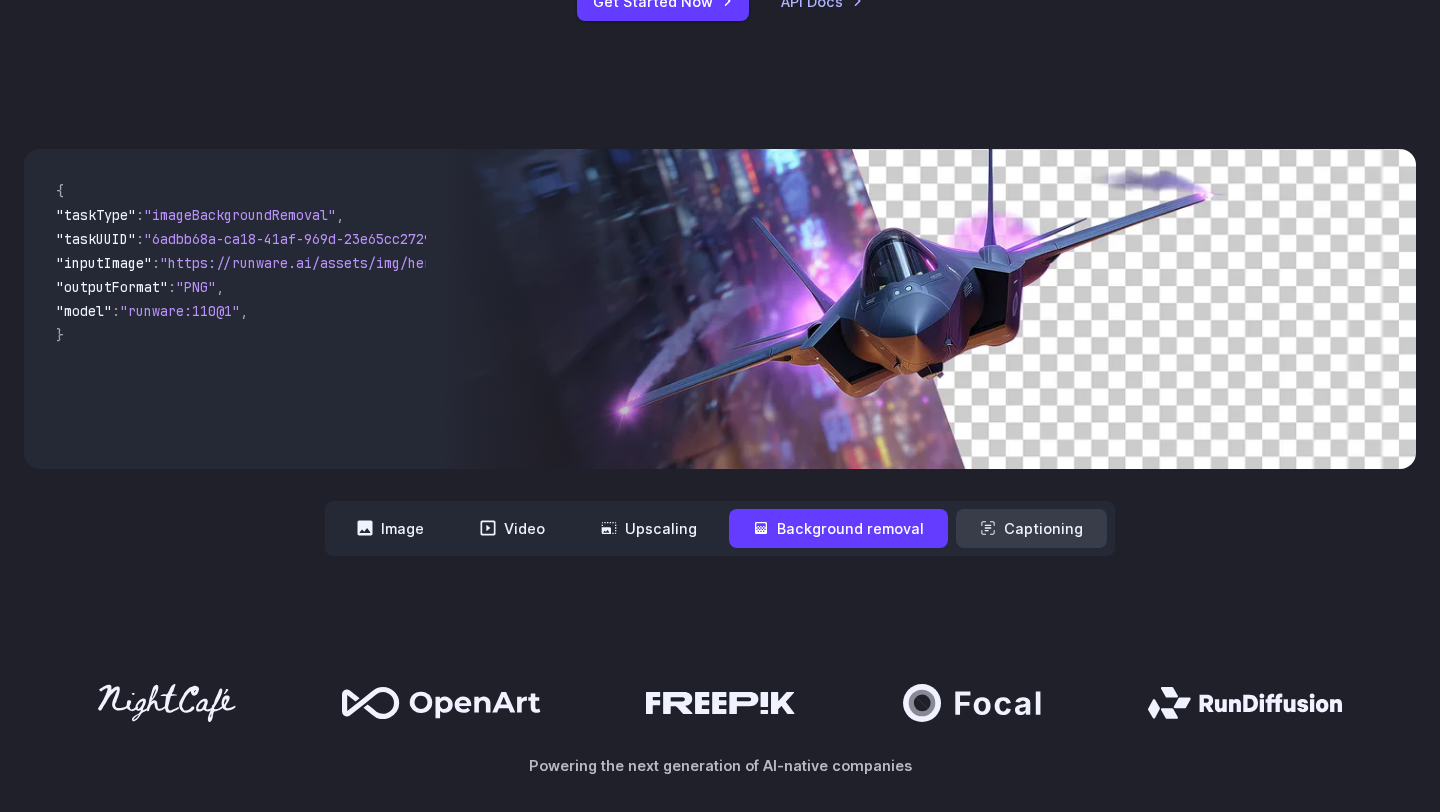 click on "Captioning" at bounding box center [1031, 528] 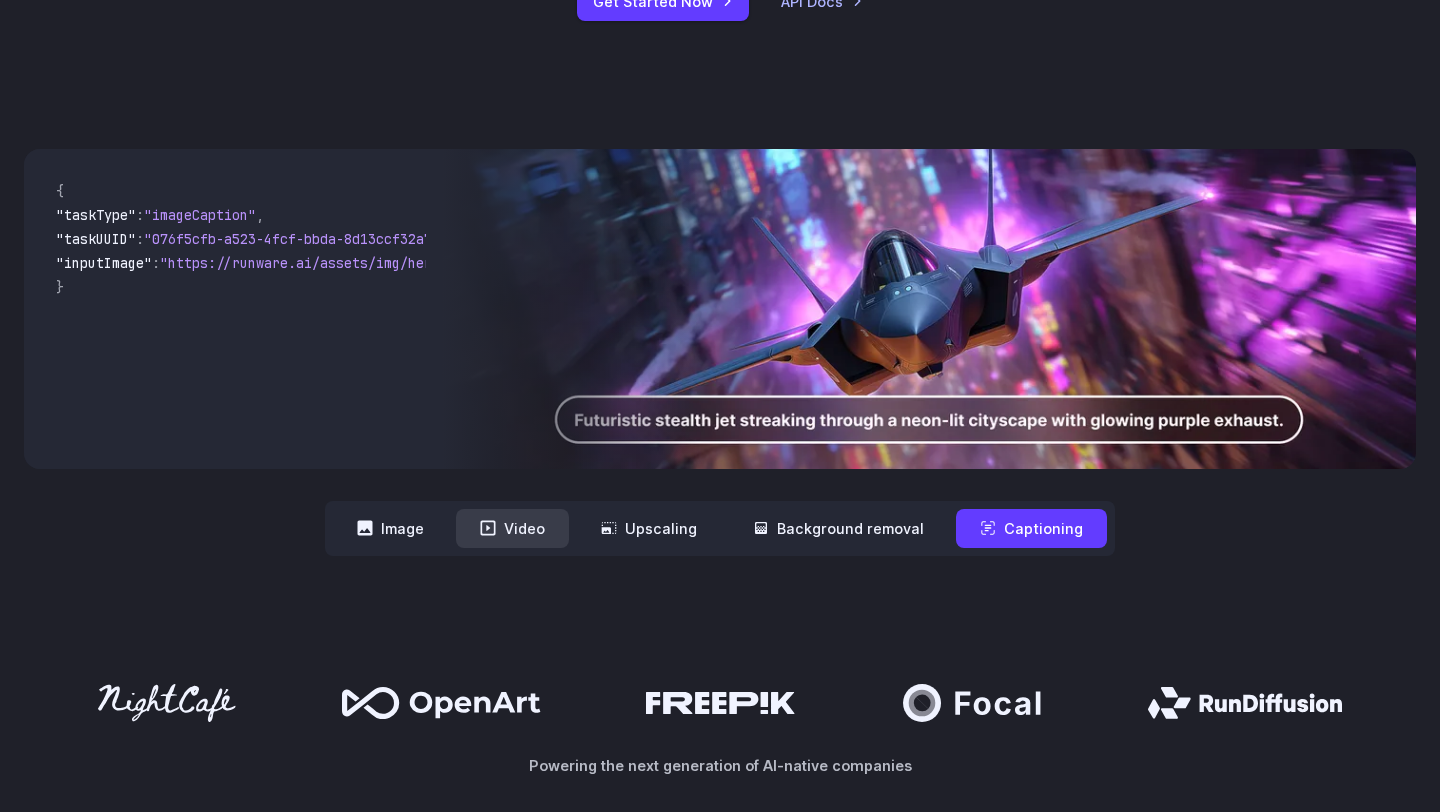 click on "Video" at bounding box center [512, 528] 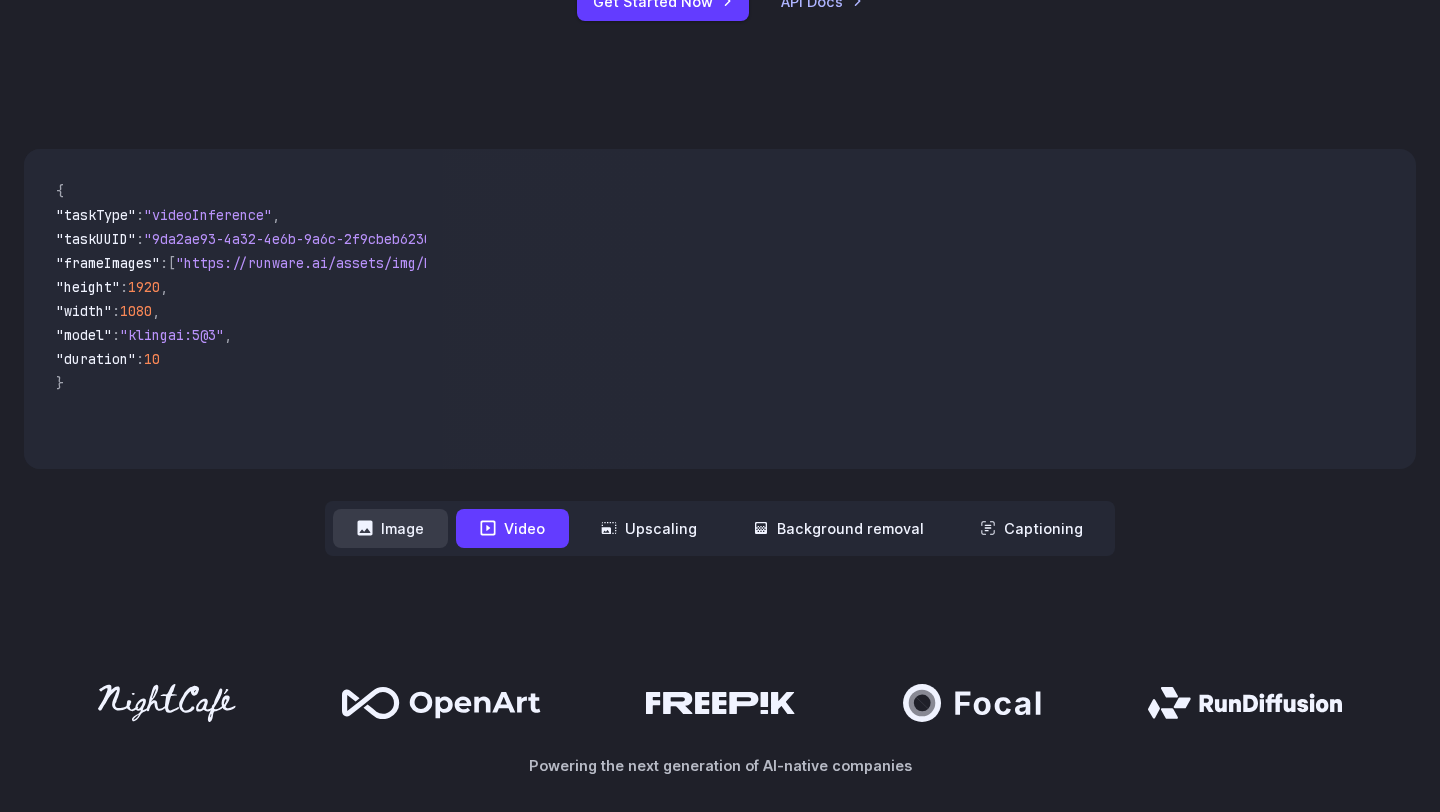 click on "Image" at bounding box center (390, 528) 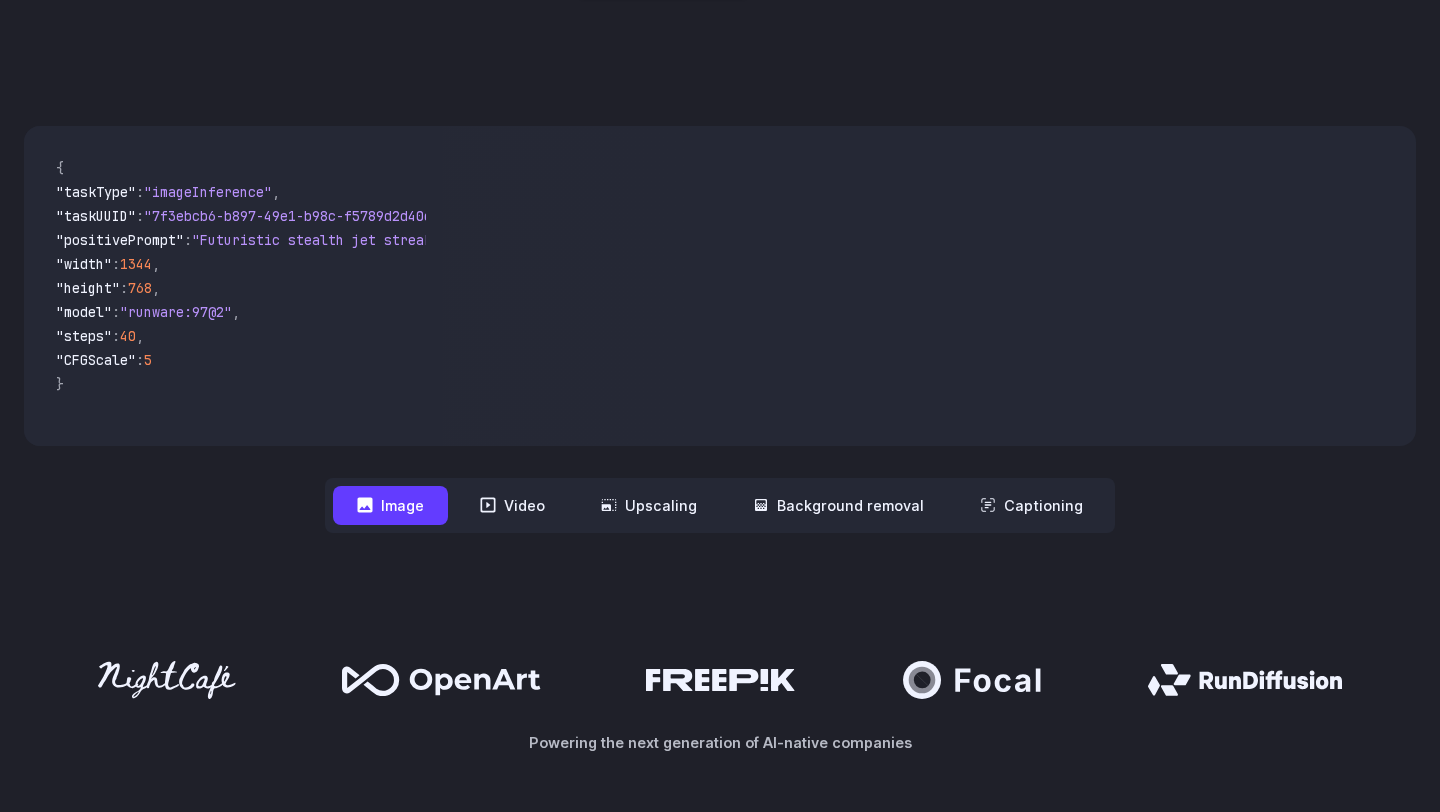 scroll, scrollTop: 0, scrollLeft: 0, axis: both 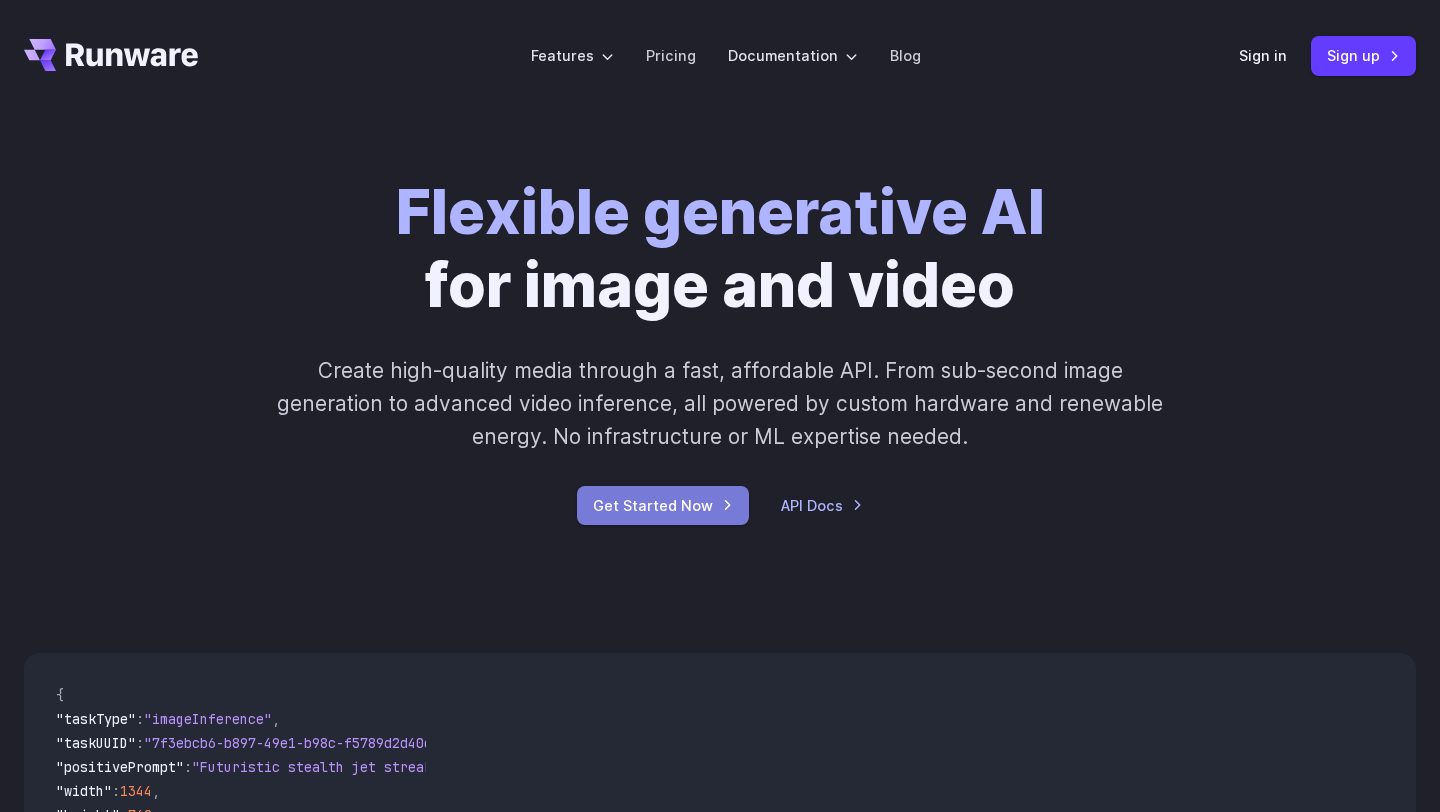 click on "Get Started Now" at bounding box center [663, 505] 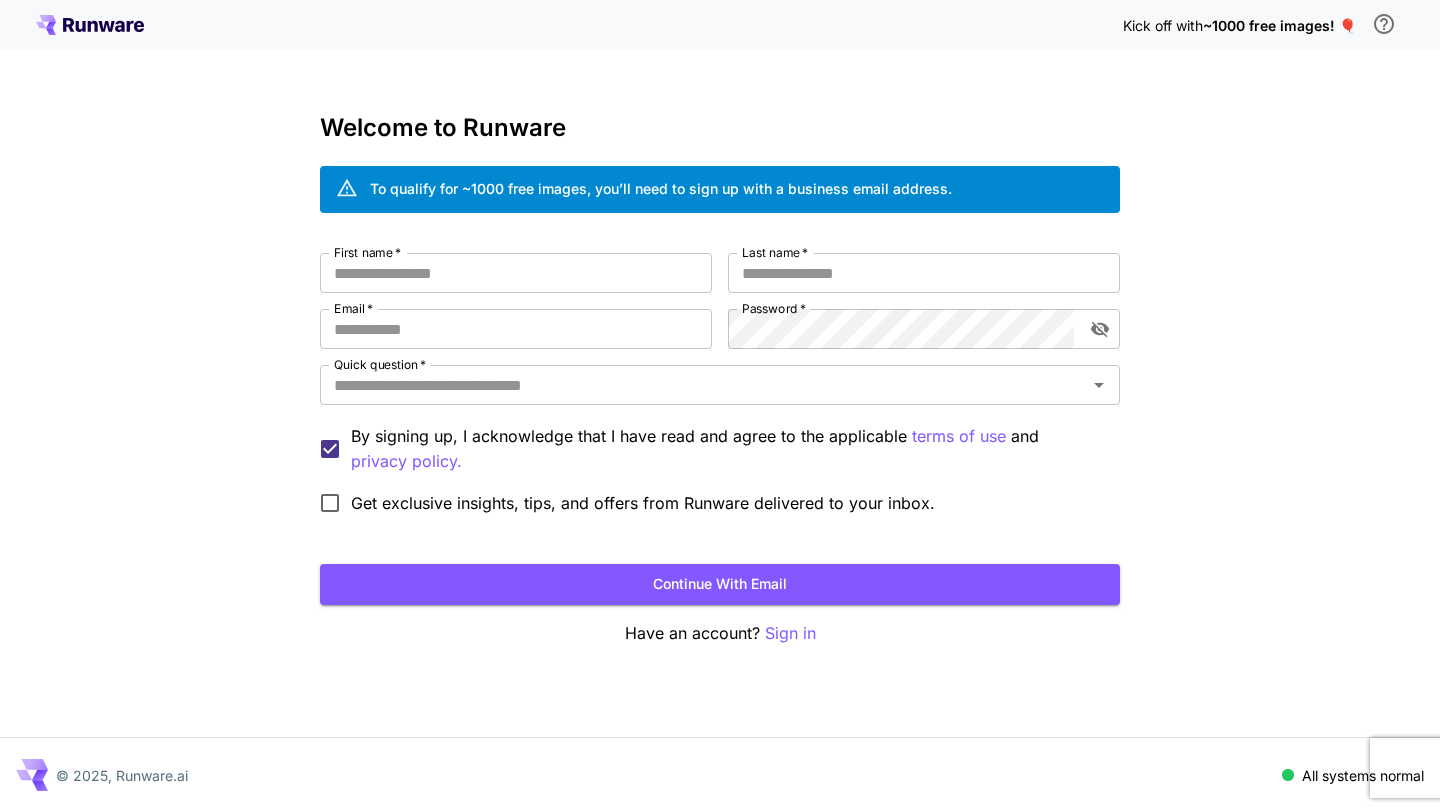 scroll, scrollTop: 0, scrollLeft: 0, axis: both 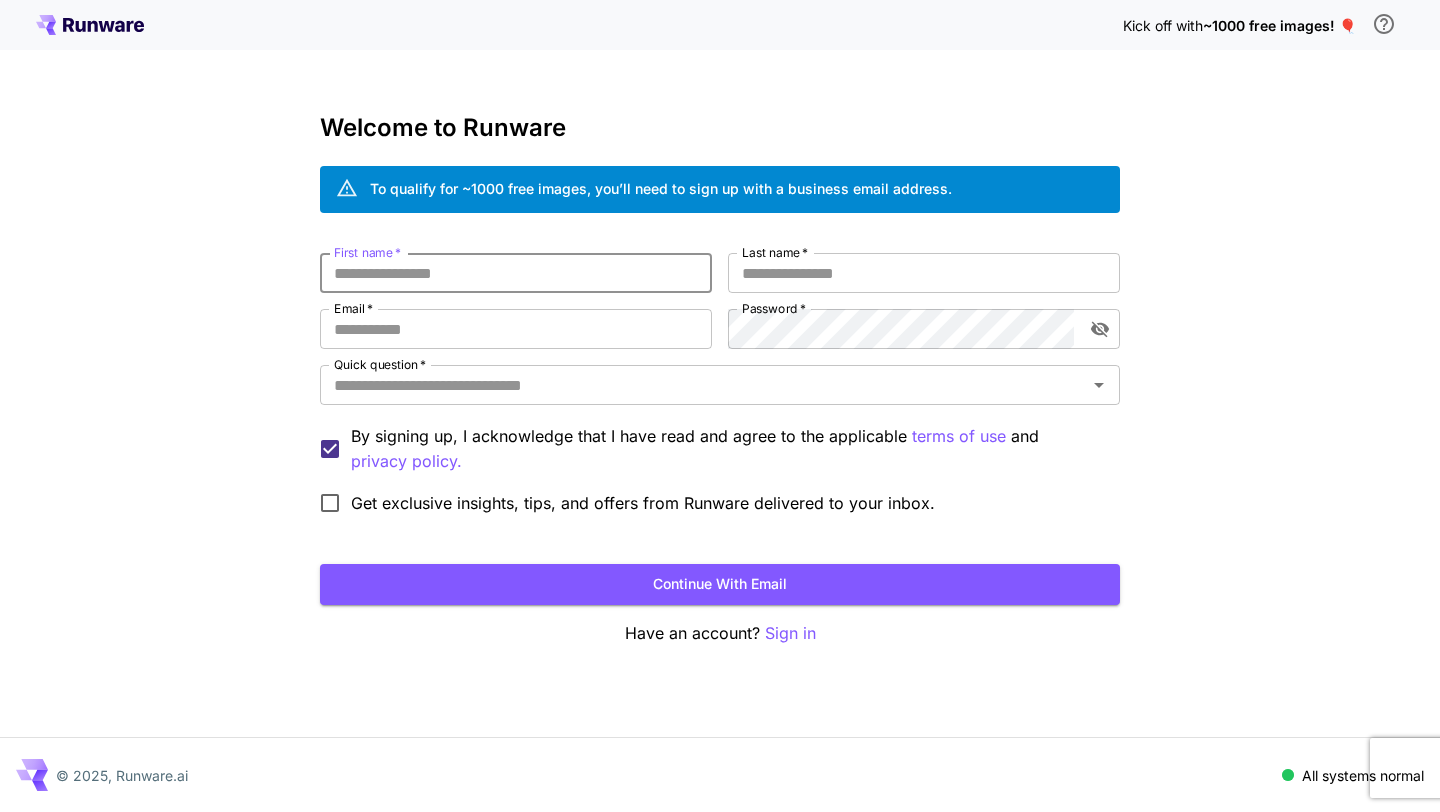 click on "First name   *" at bounding box center (516, 273) 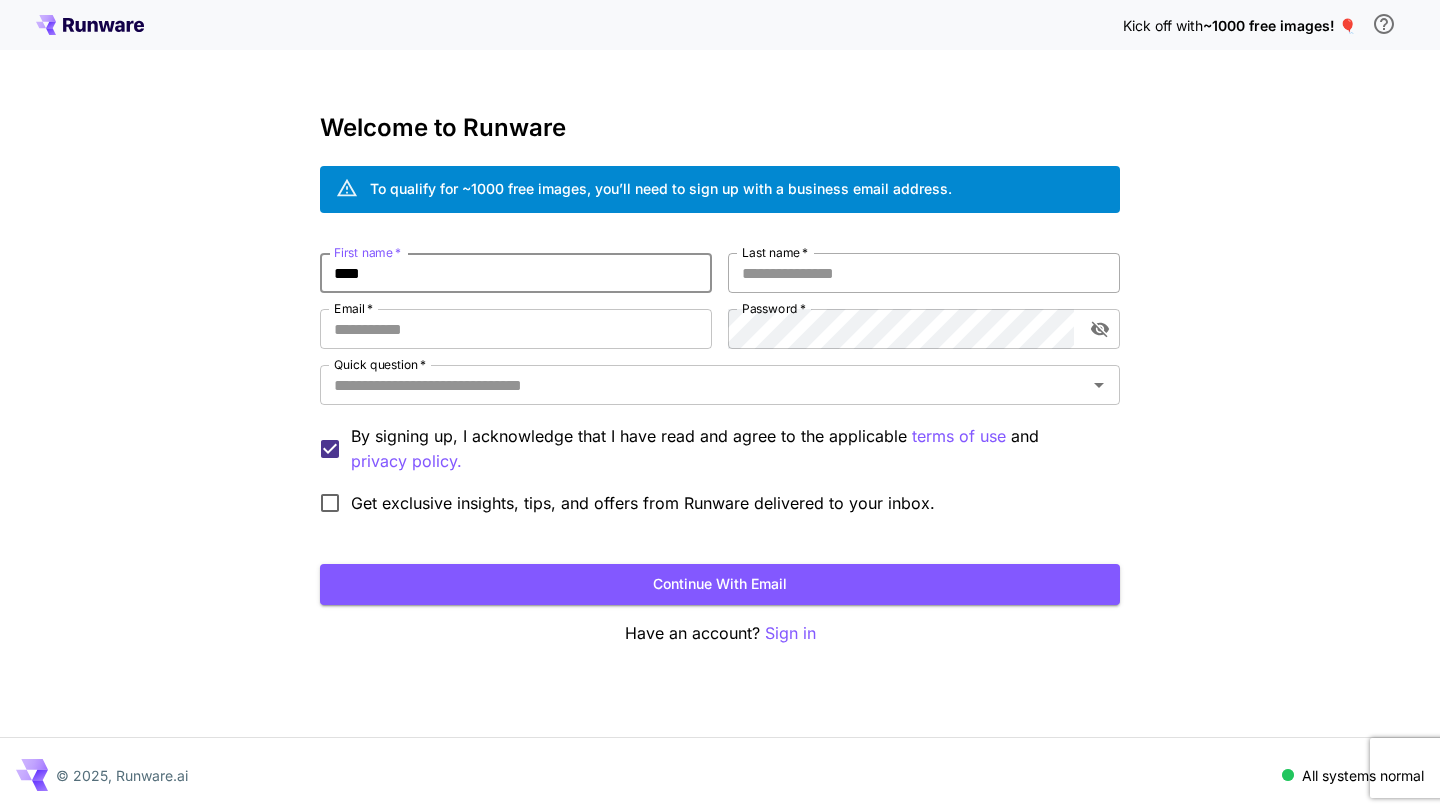type on "****" 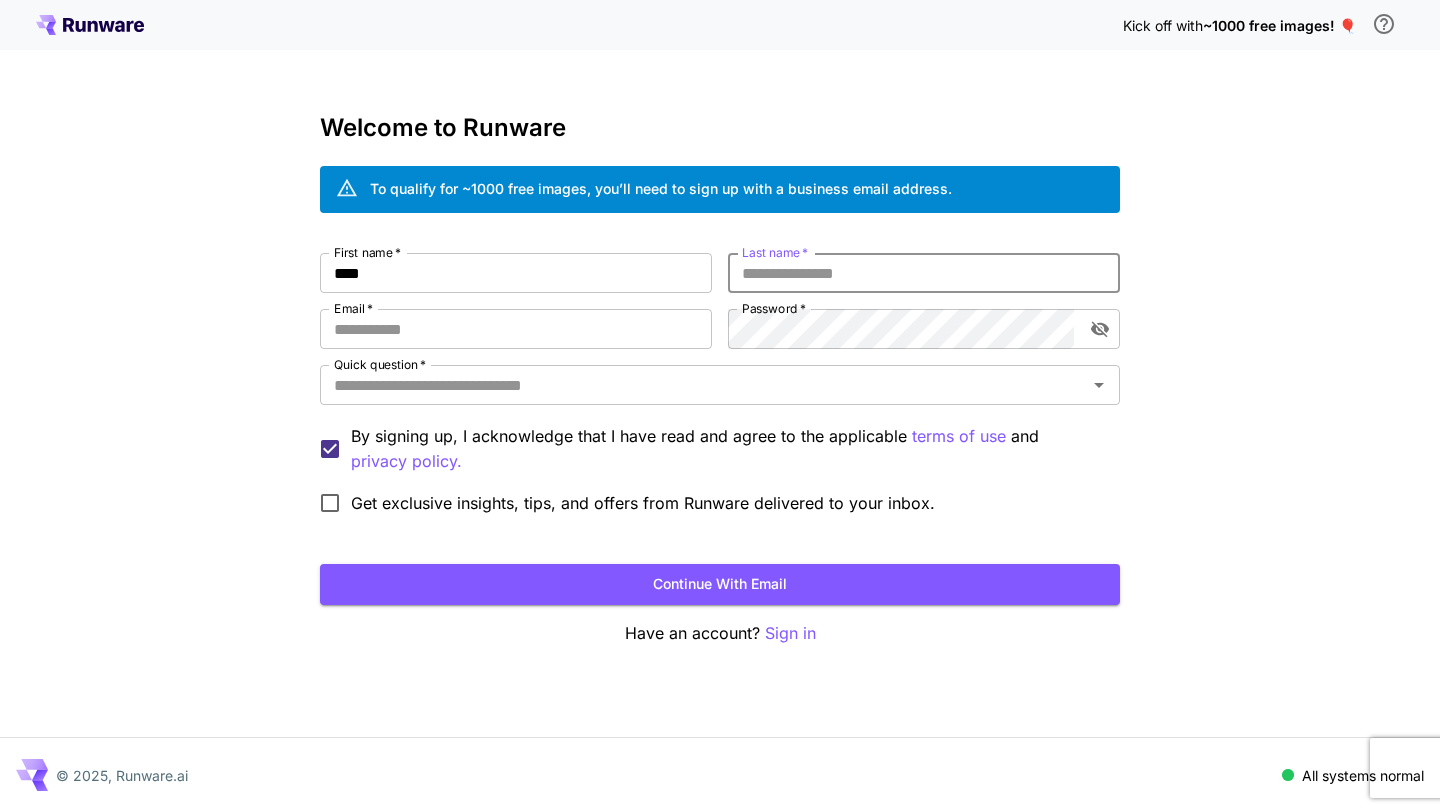 click on "Last name   *" at bounding box center [924, 273] 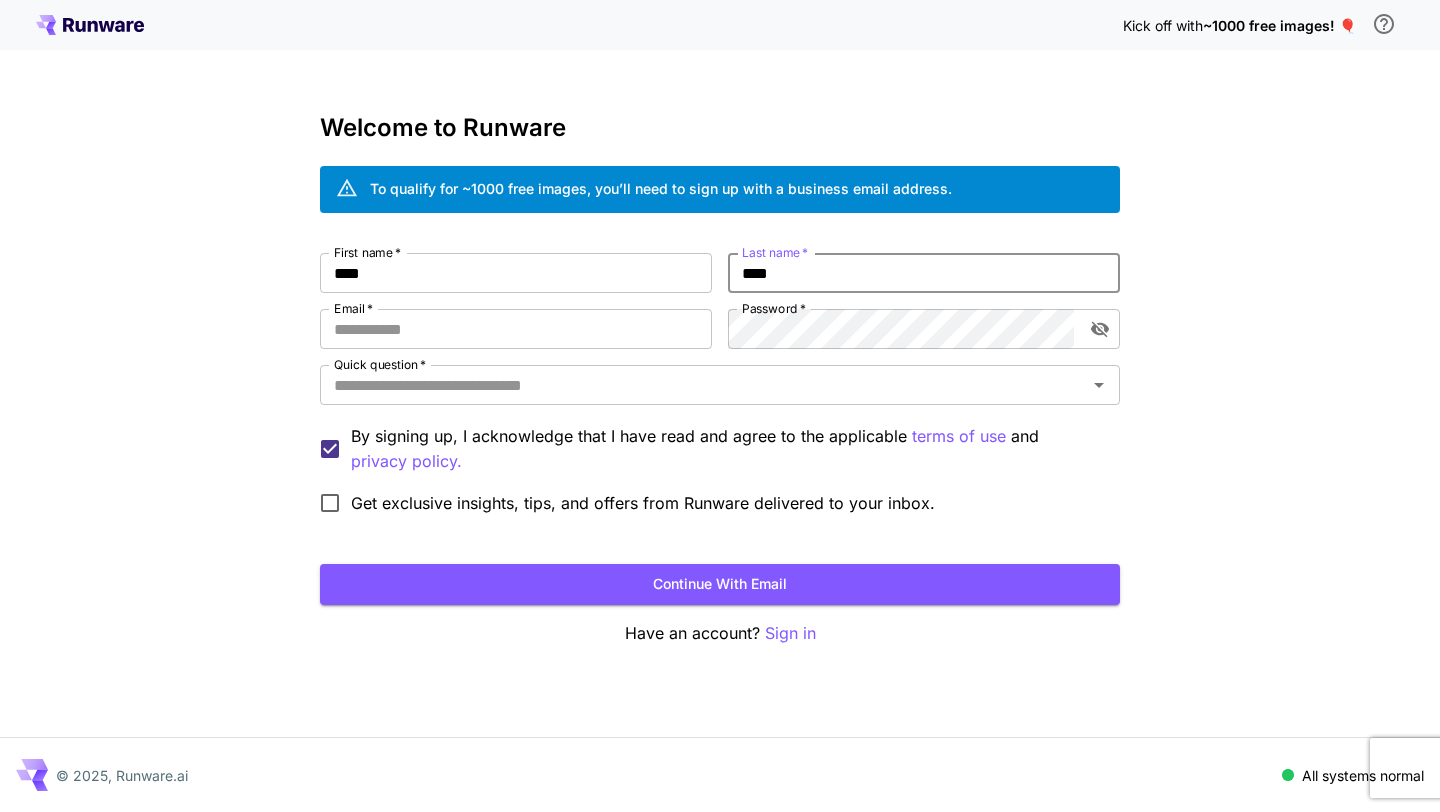 type on "****" 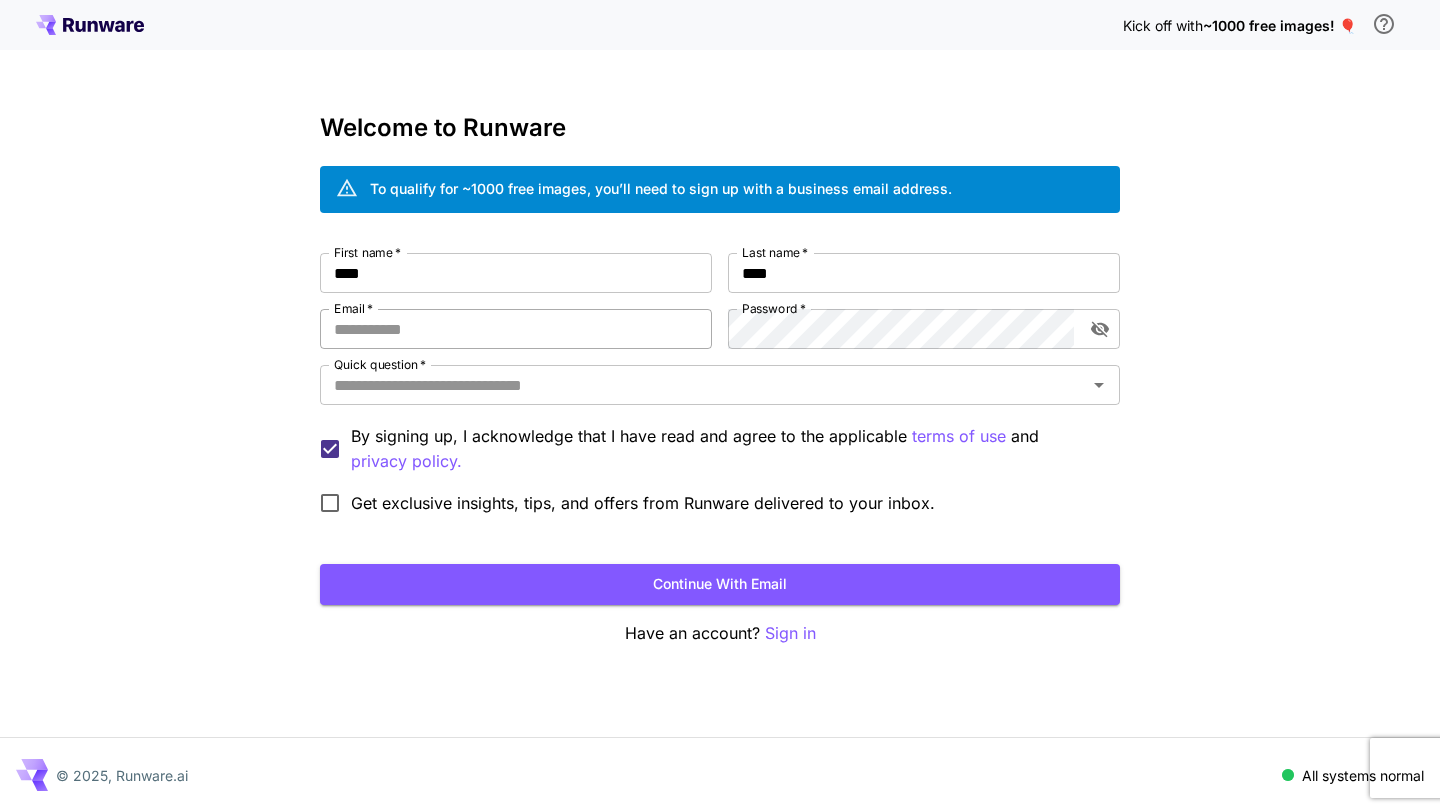 click on "Email   *" at bounding box center [516, 329] 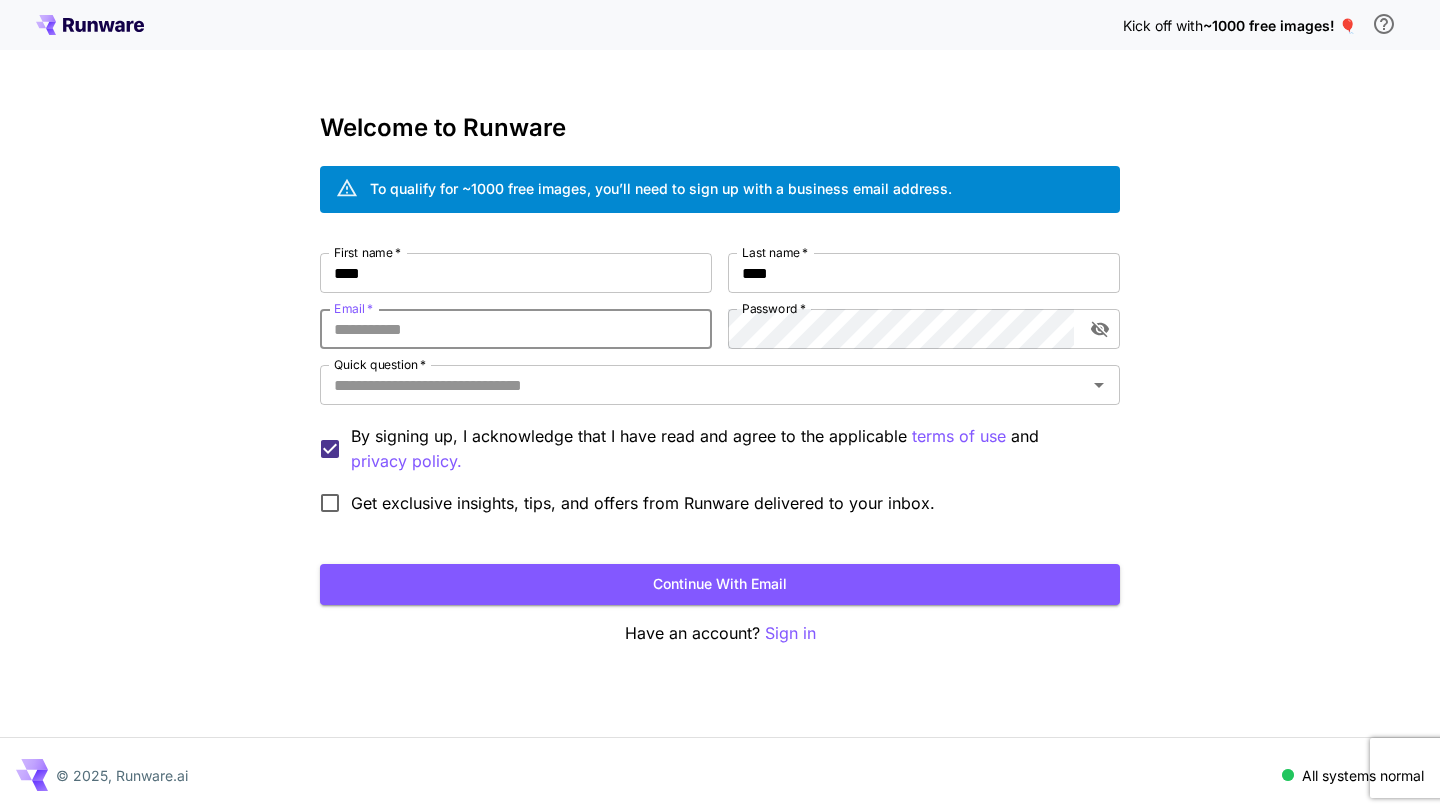 paste on "**********" 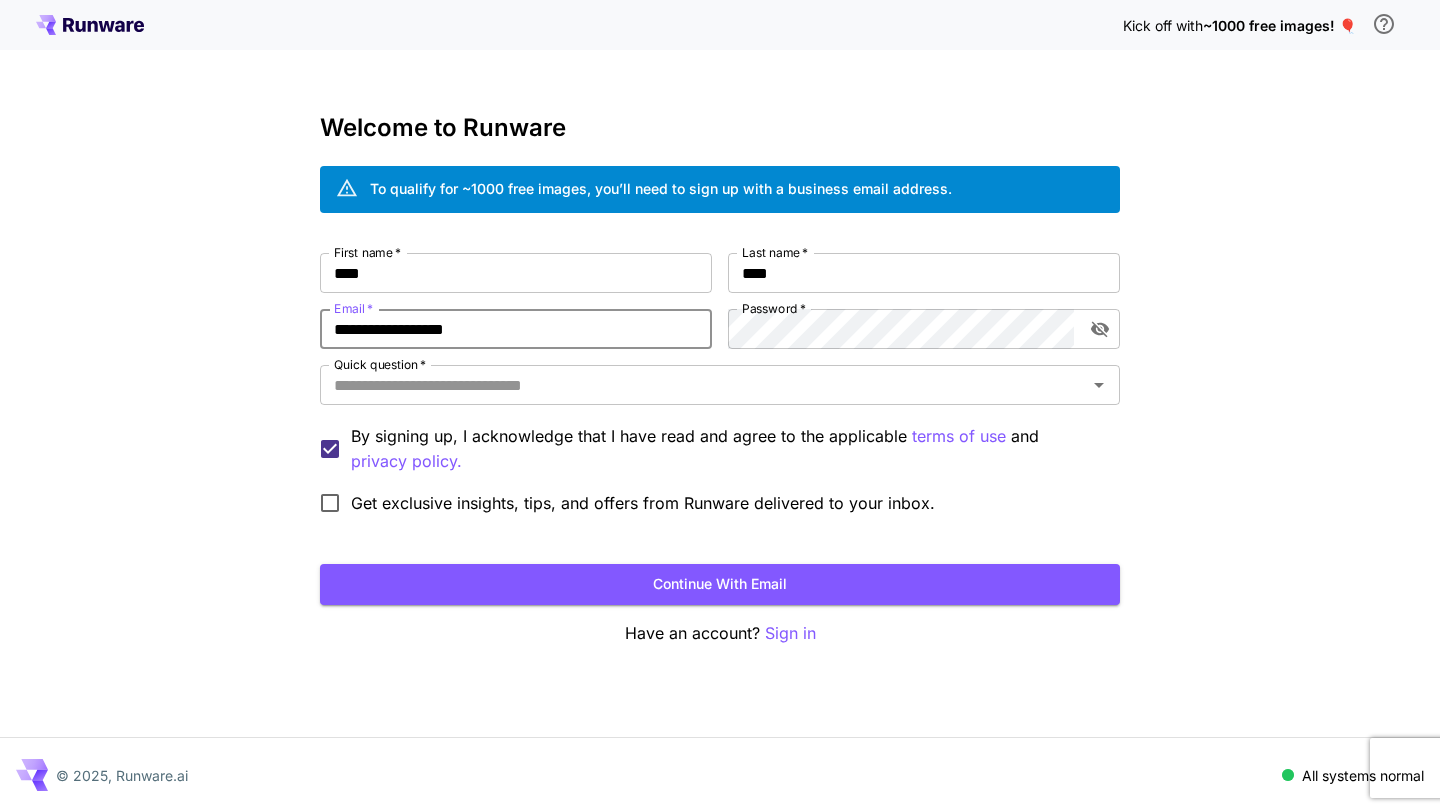 type on "**********" 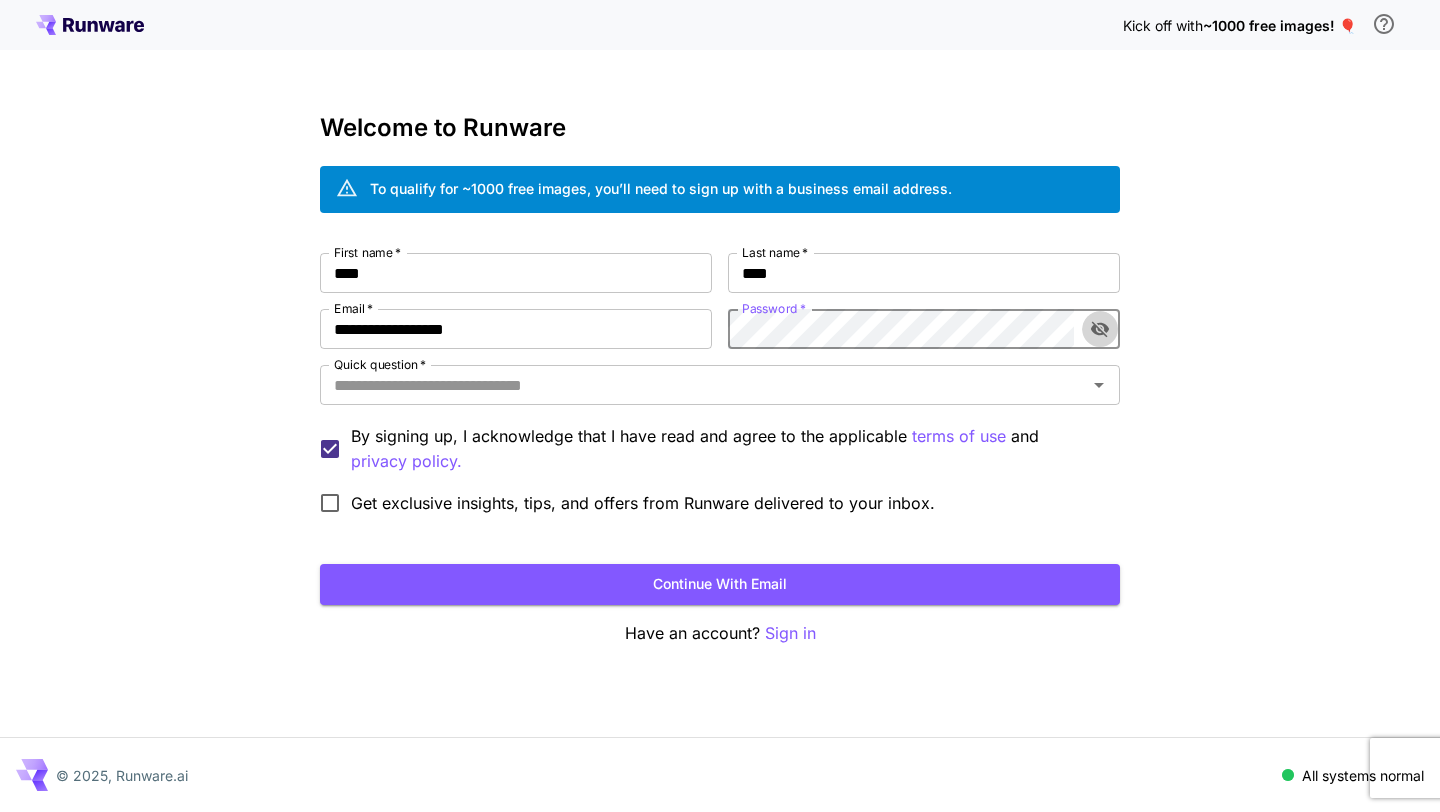 click 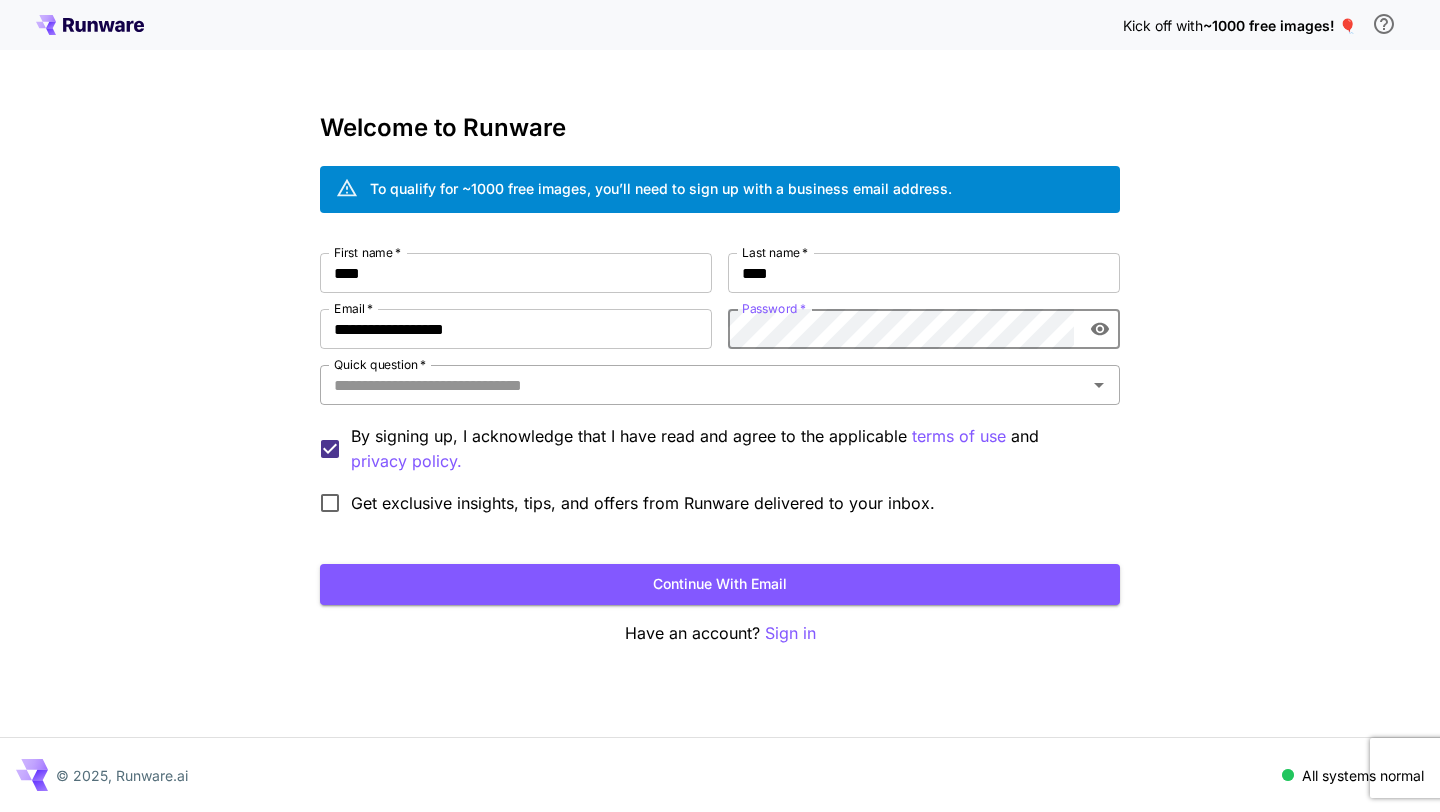 click on "Quick question   *" at bounding box center (703, 385) 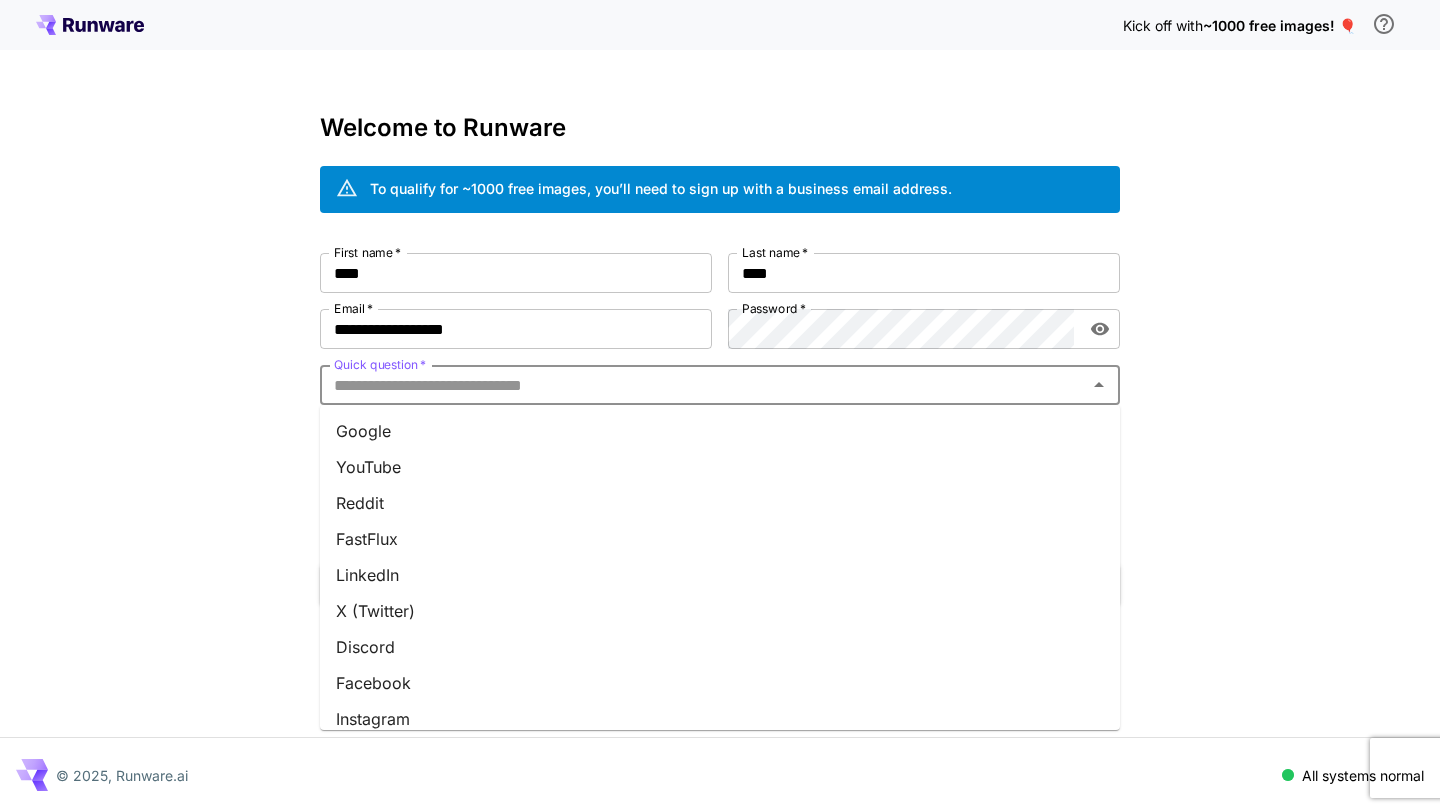 click on "Reddit" at bounding box center (720, 503) 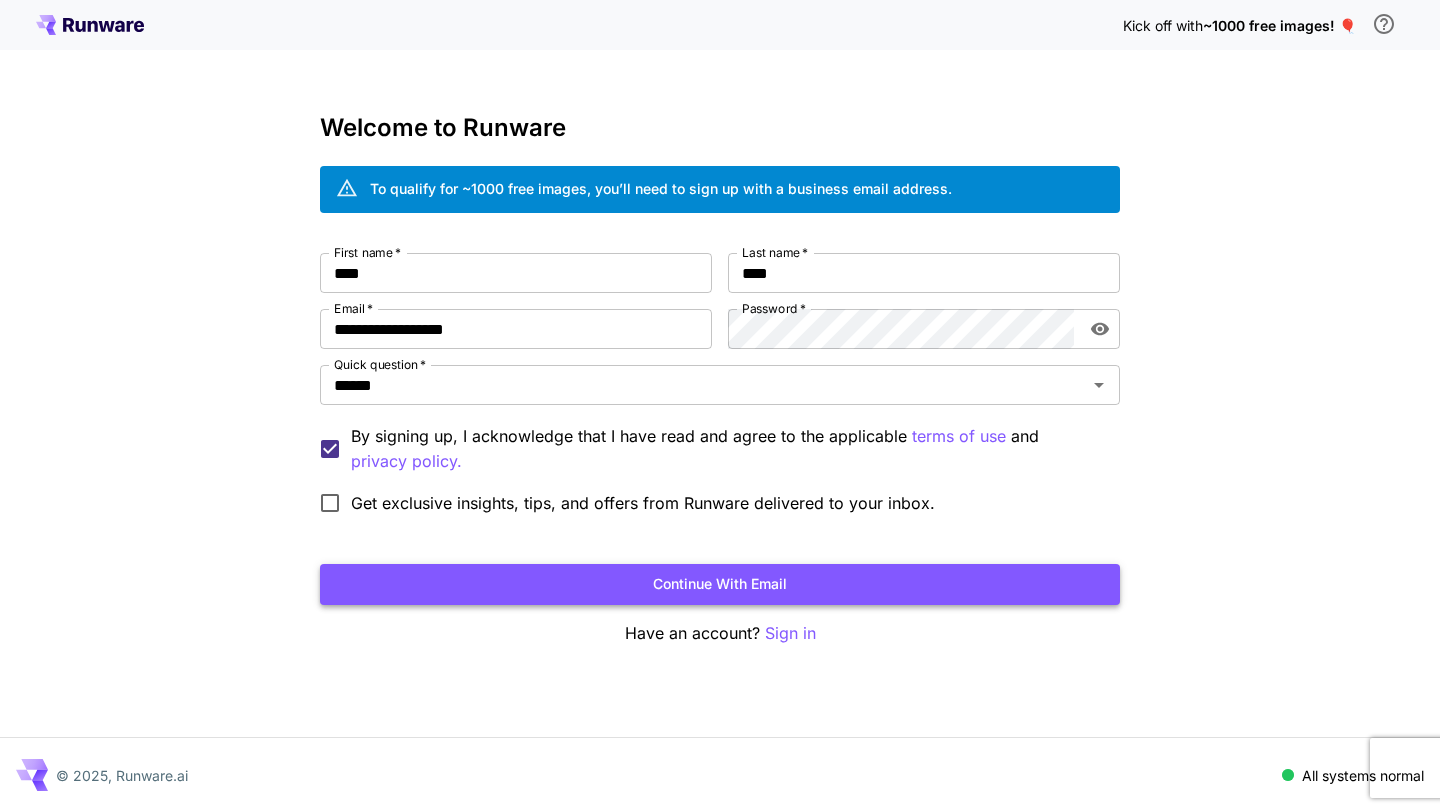 click on "Continue with email" at bounding box center (720, 584) 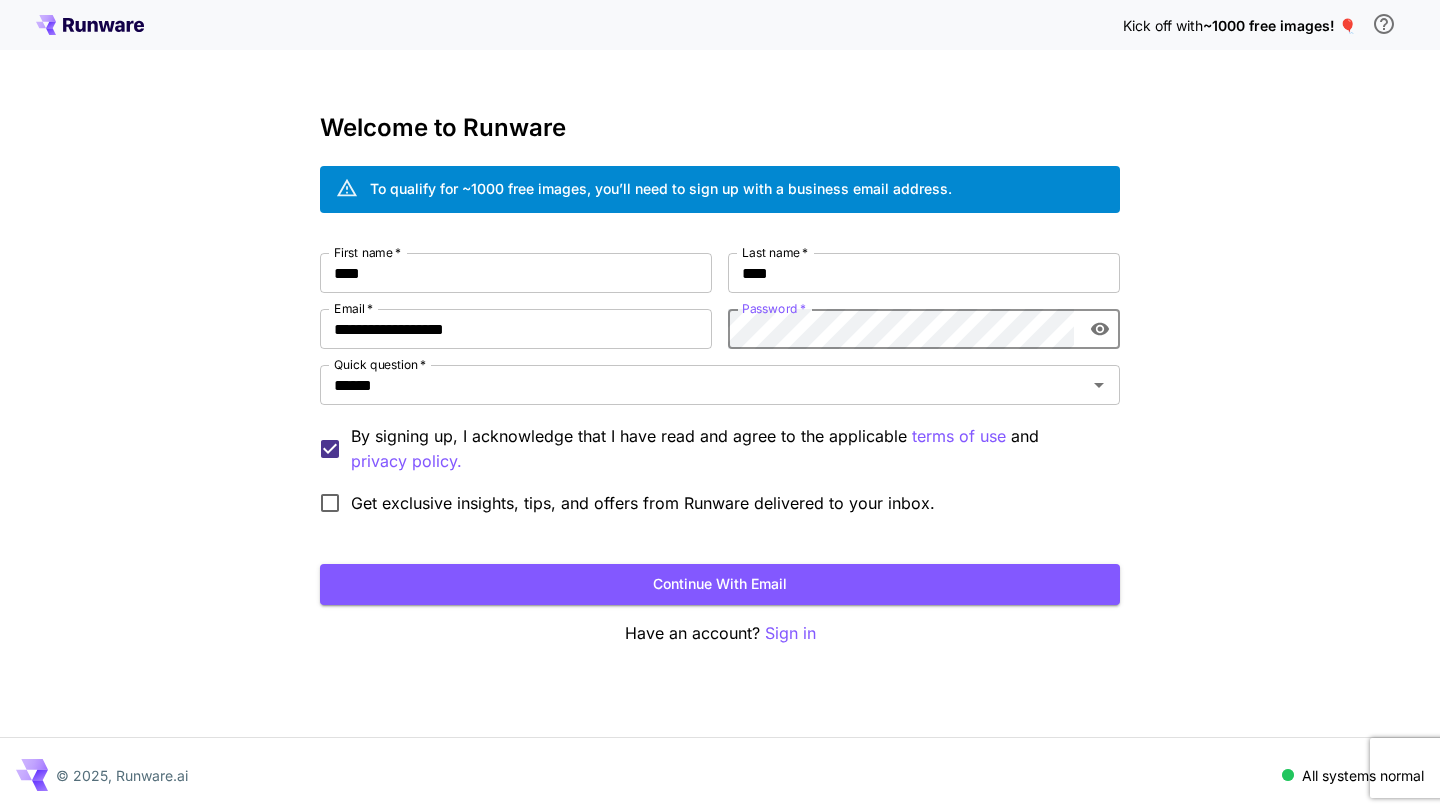 click on "Continue with email" at bounding box center [720, 584] 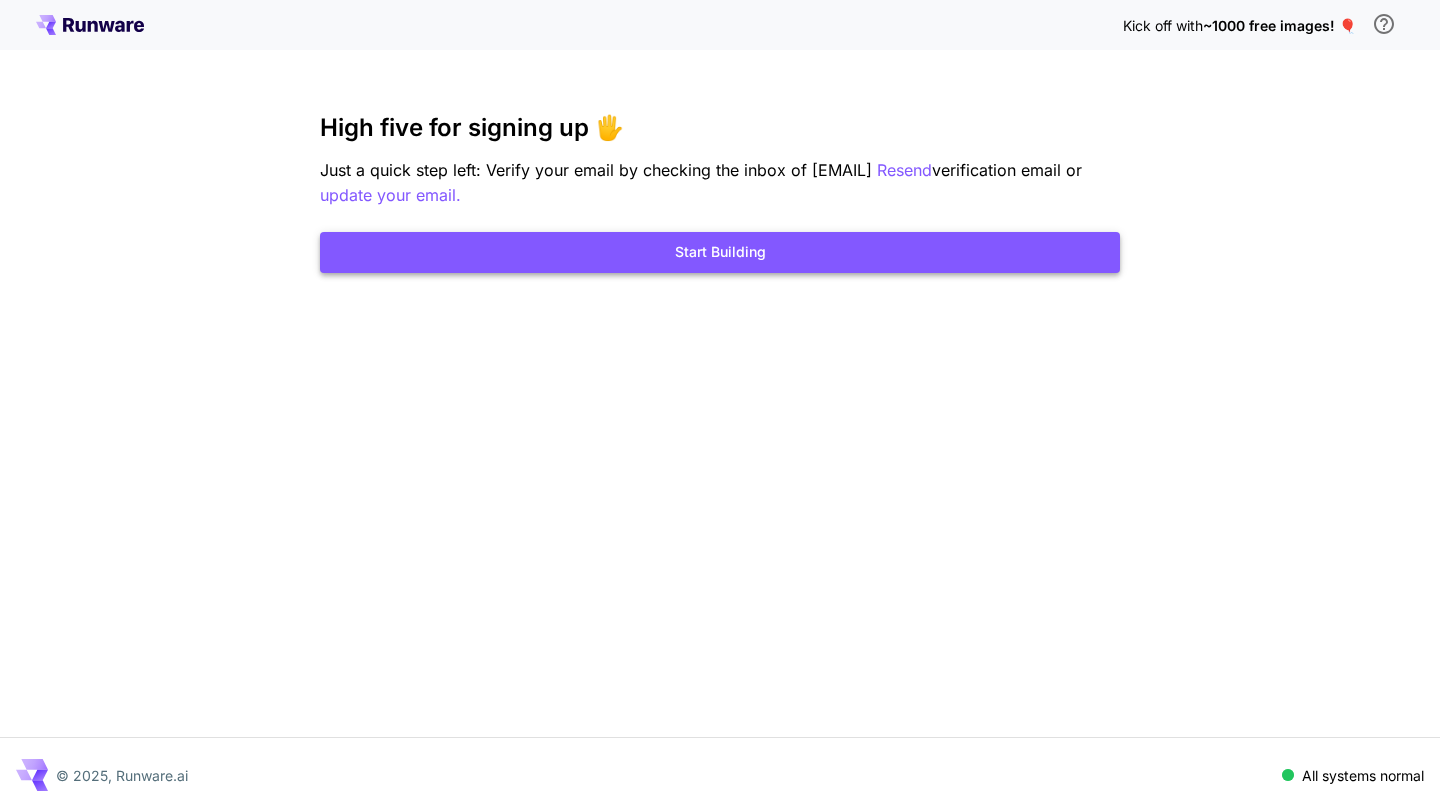 click on "Start Building" at bounding box center (720, 252) 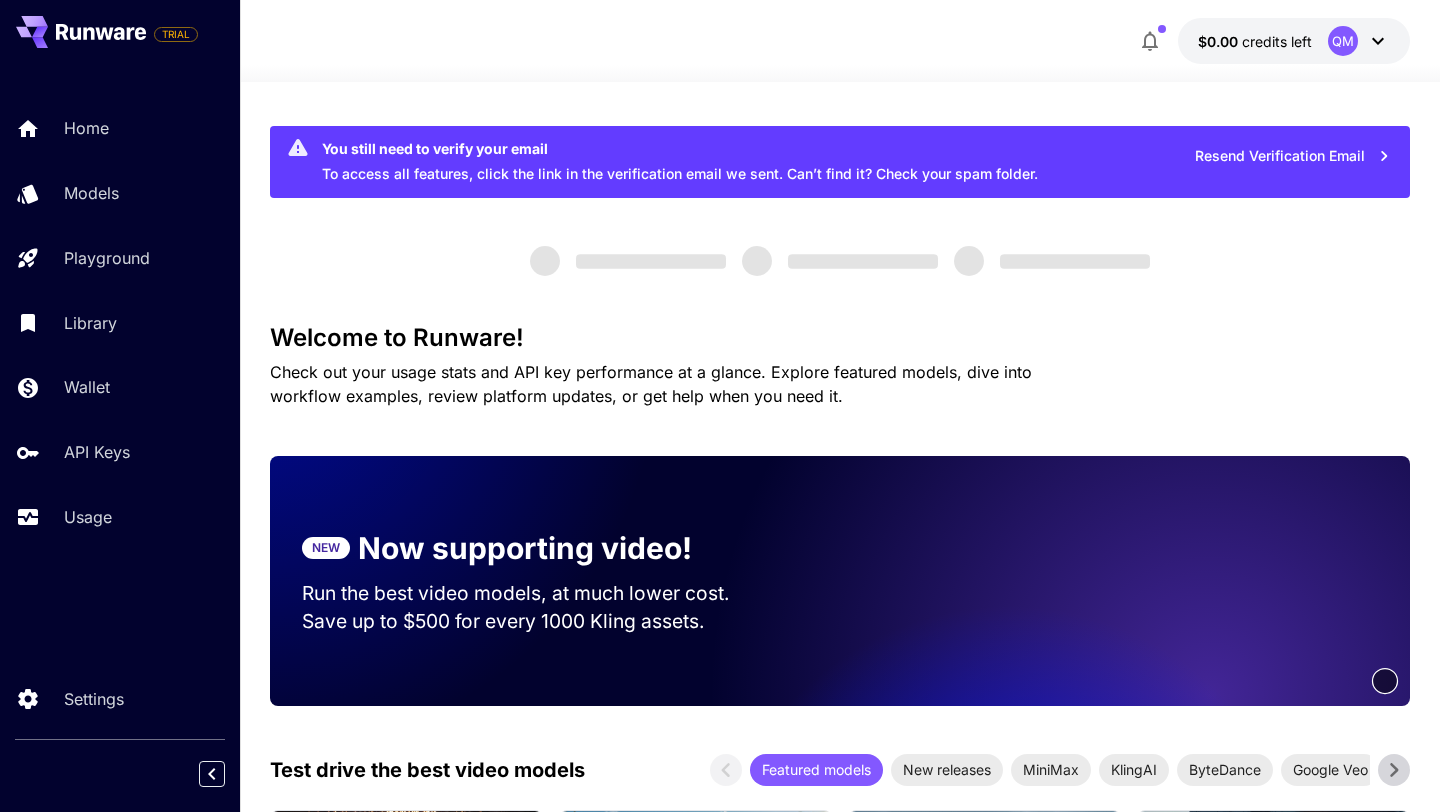 click at bounding box center [840, 70] 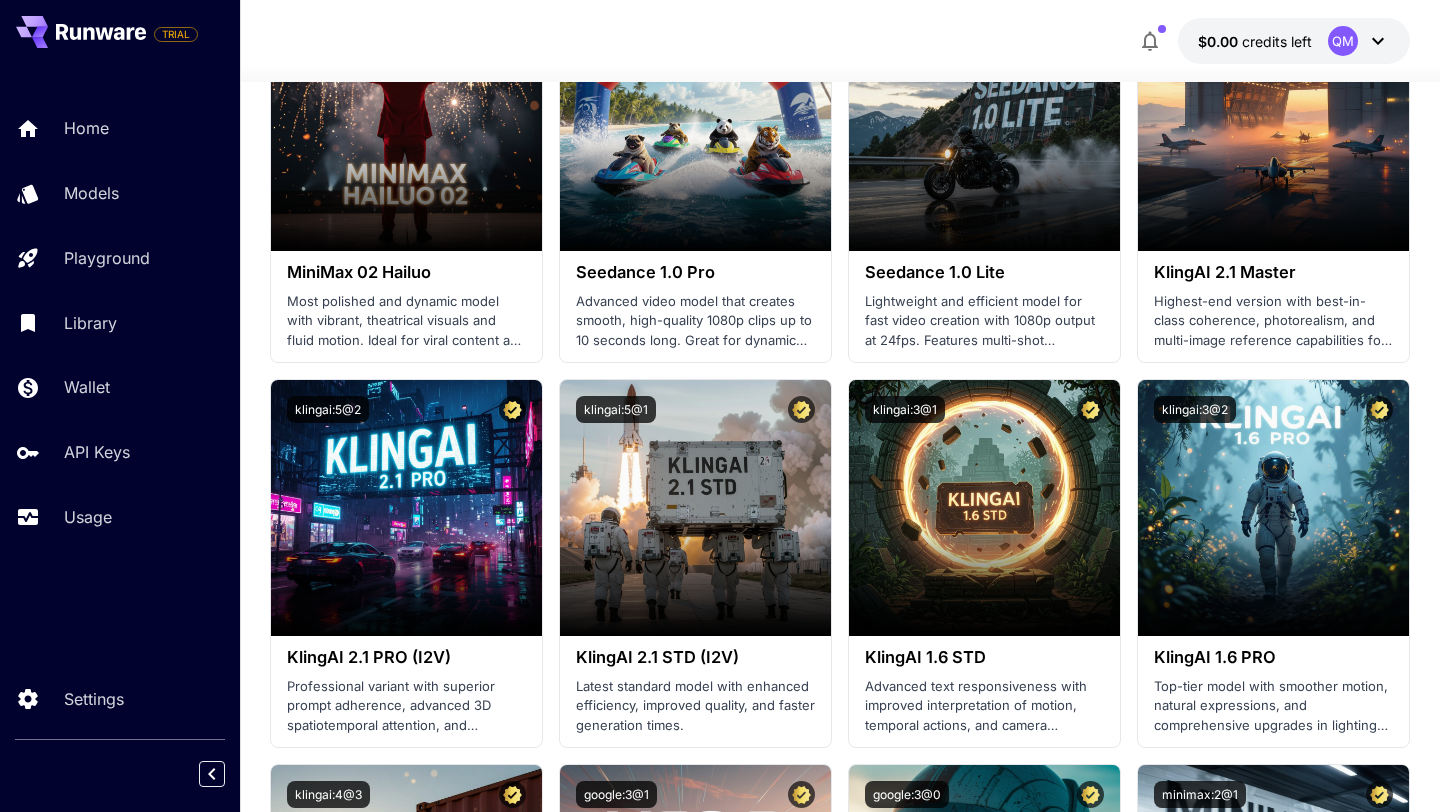 scroll, scrollTop: 622, scrollLeft: 0, axis: vertical 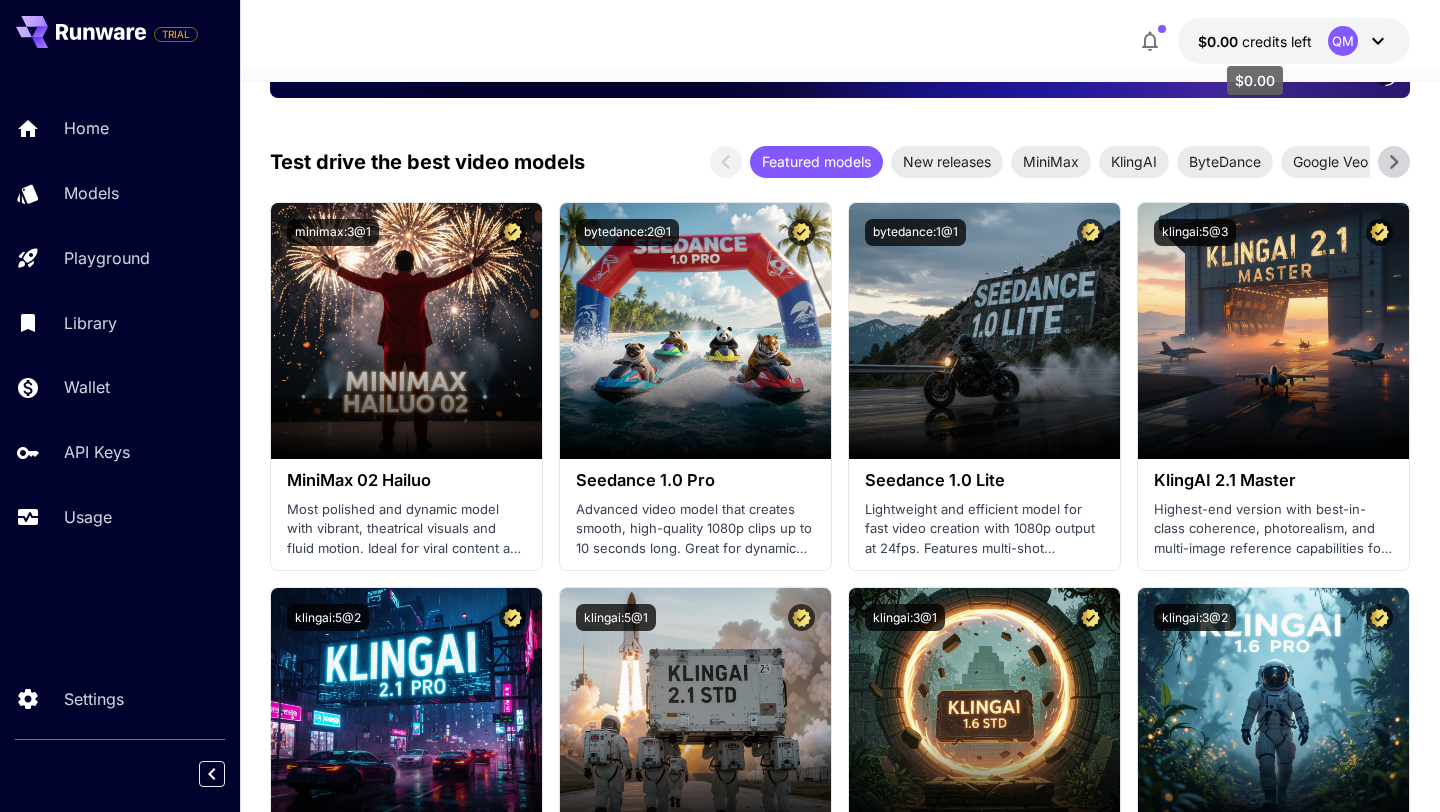 click on "credits left" at bounding box center (1277, 41) 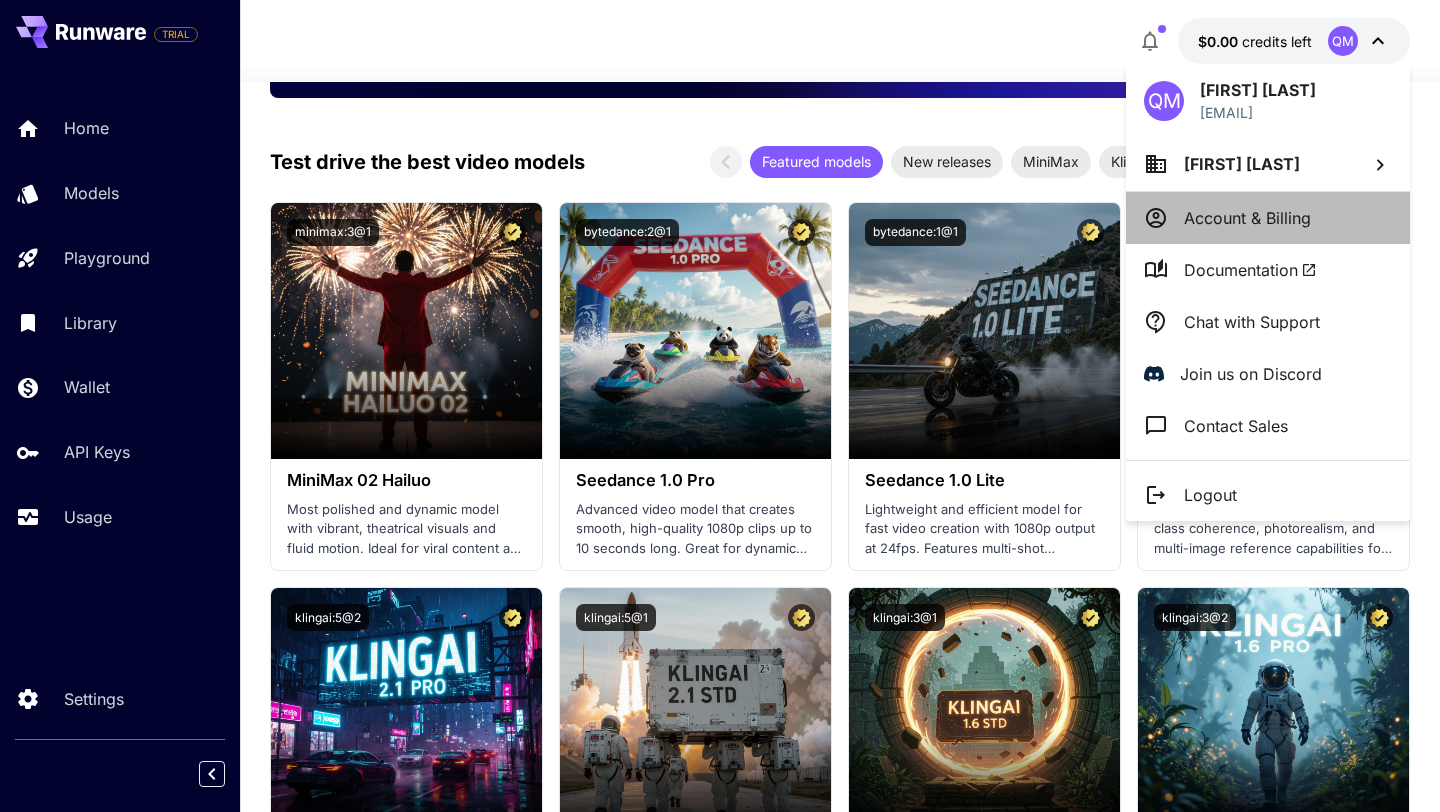 click on "Account & Billing" at bounding box center (1247, 218) 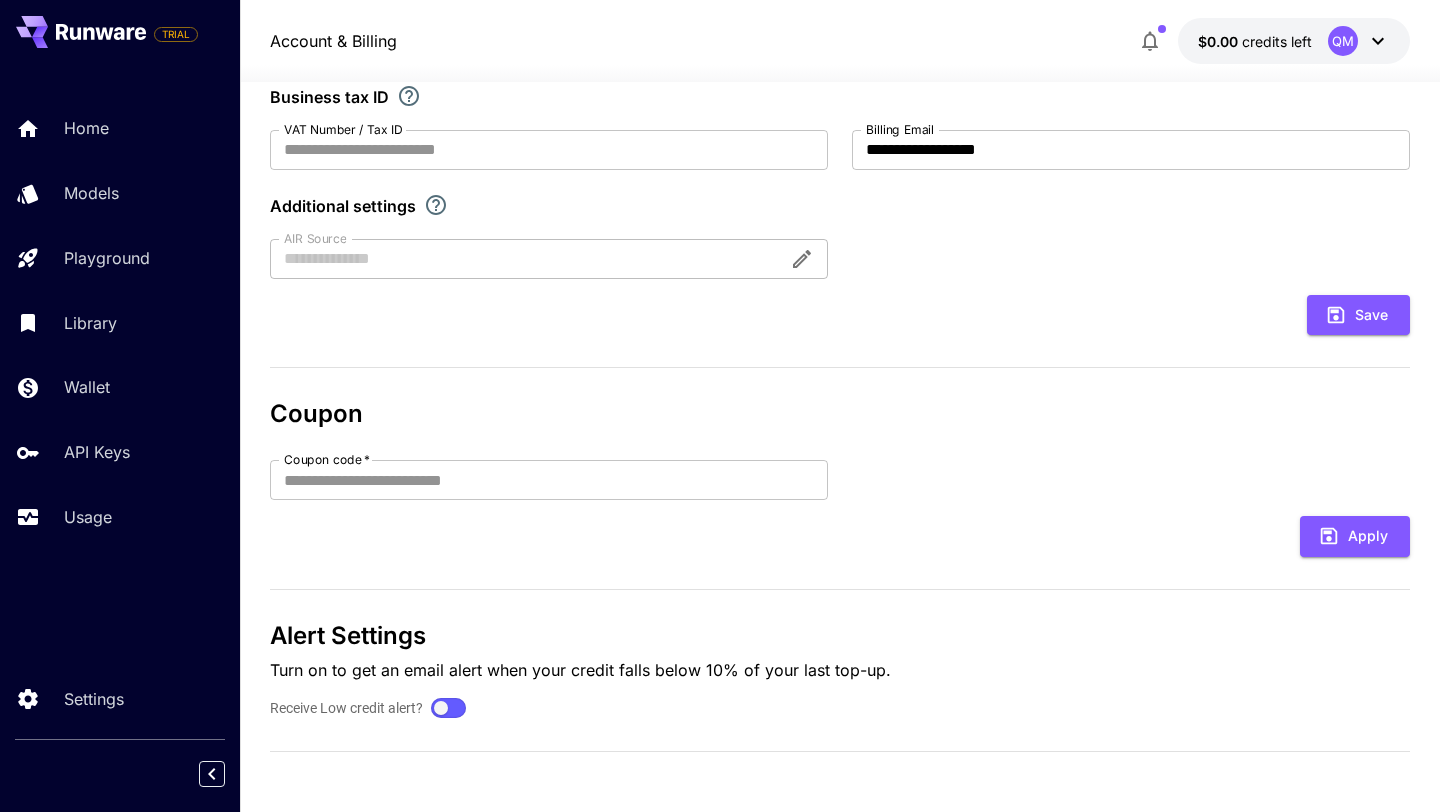 scroll, scrollTop: 392, scrollLeft: 0, axis: vertical 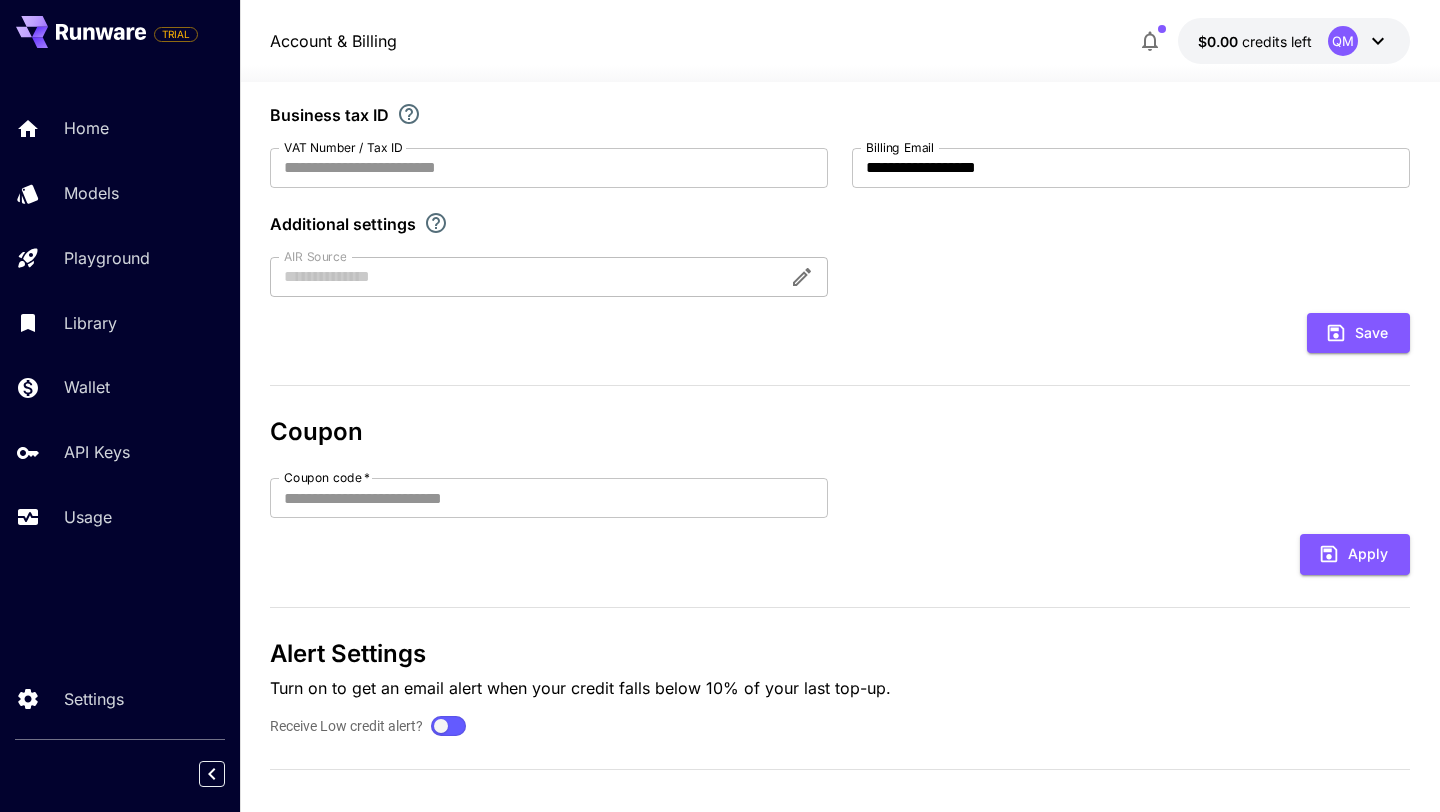 click at bounding box center [448, 726] 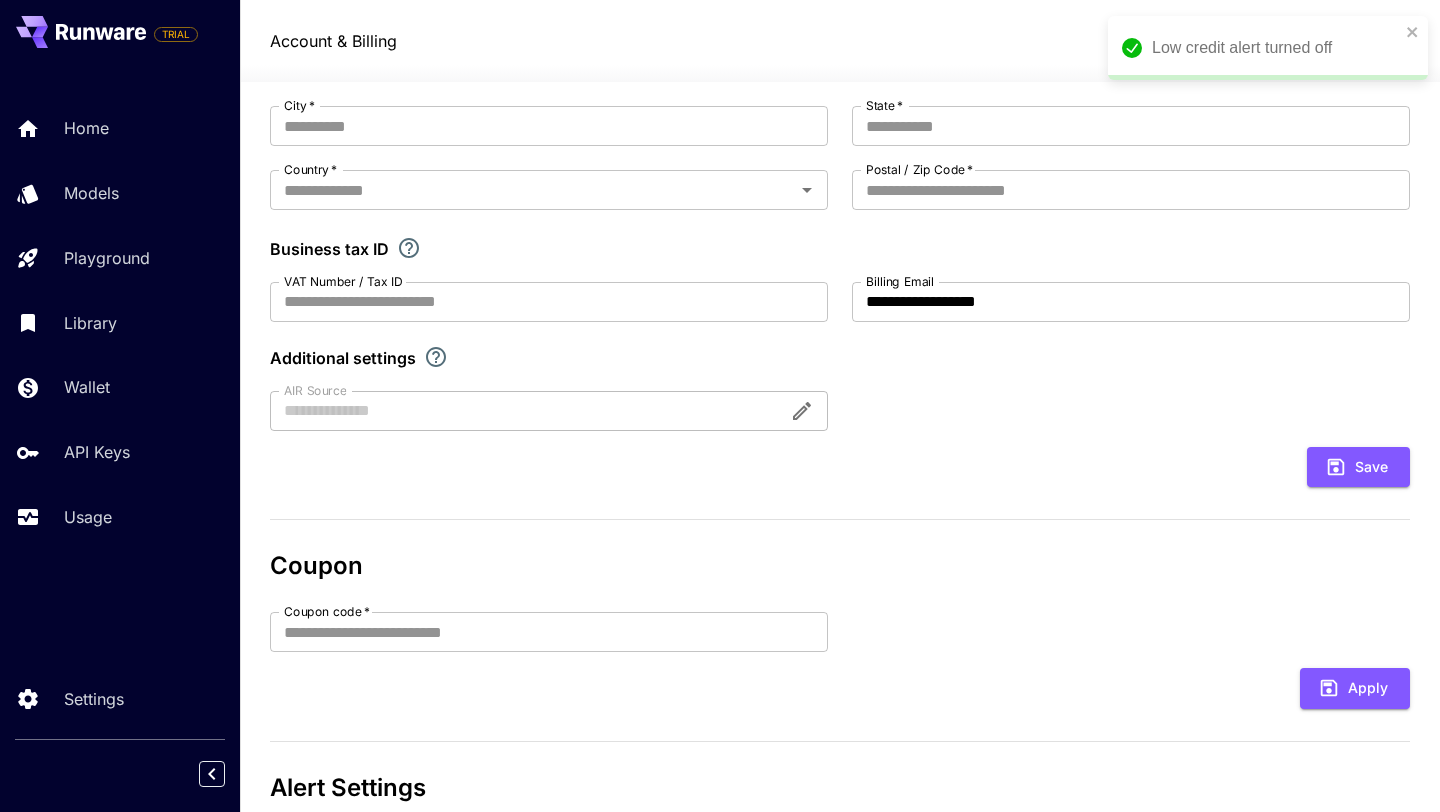 scroll, scrollTop: 0, scrollLeft: 0, axis: both 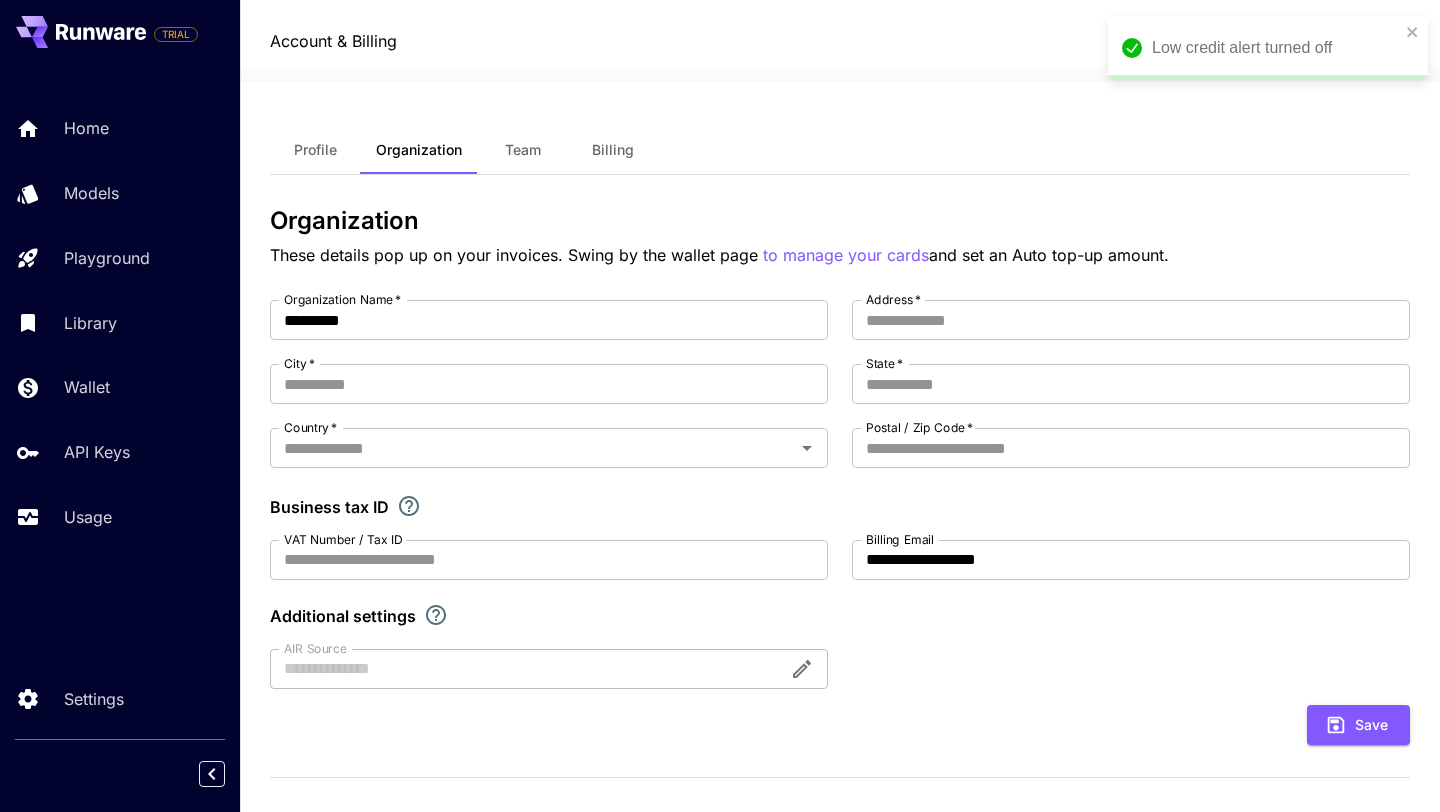 click on "Billing" at bounding box center (613, 150) 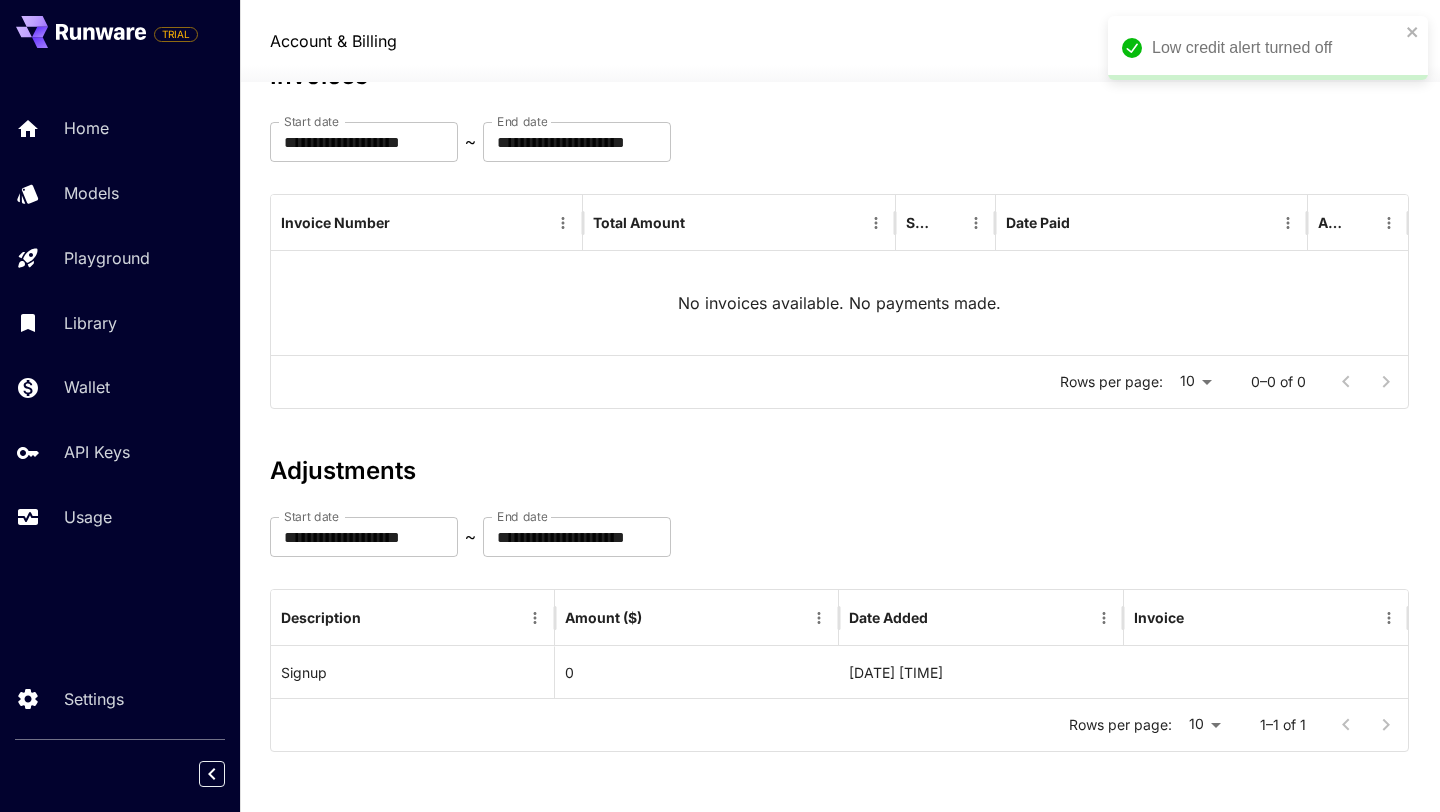 scroll, scrollTop: 0, scrollLeft: 0, axis: both 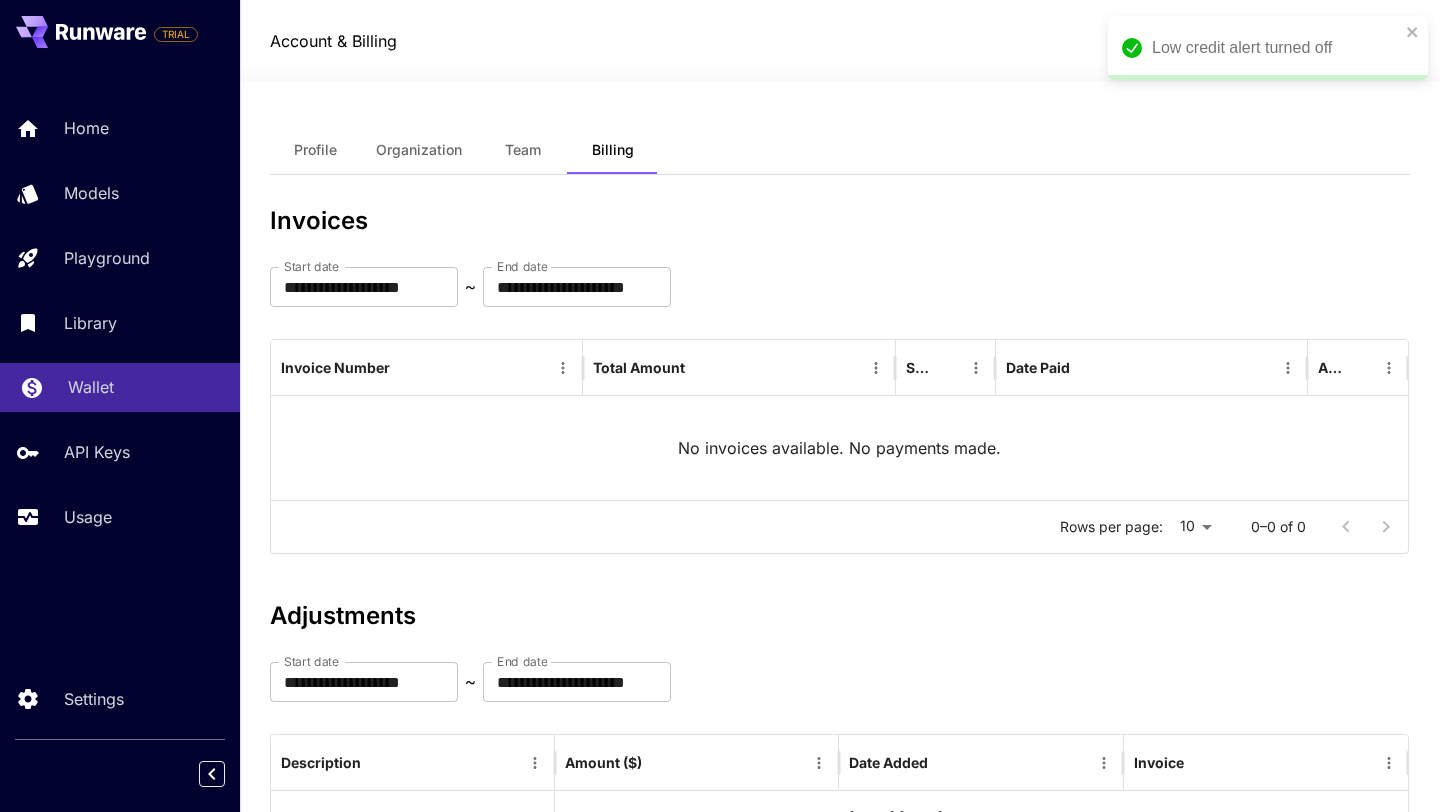 click on "Wallet" at bounding box center [146, 387] 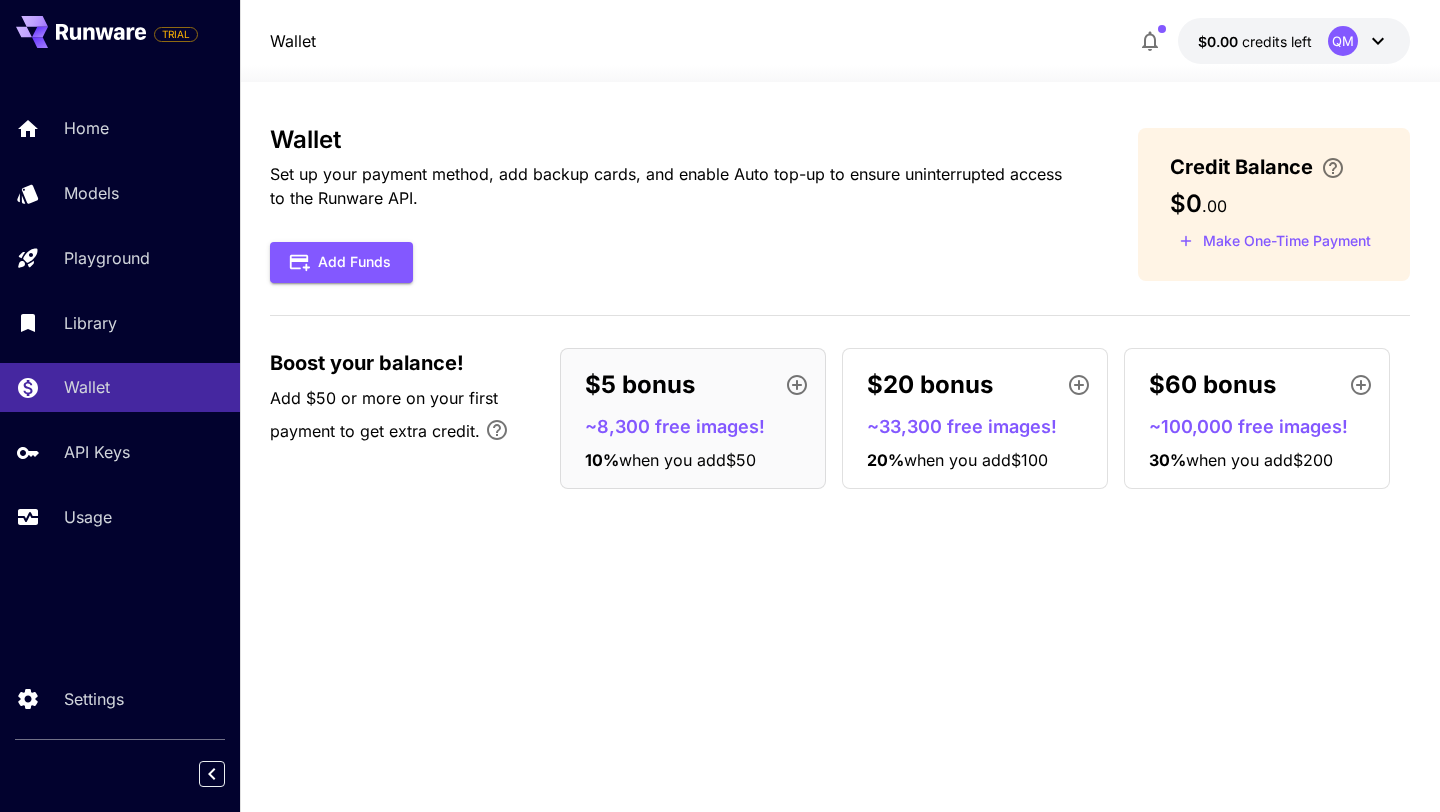 click 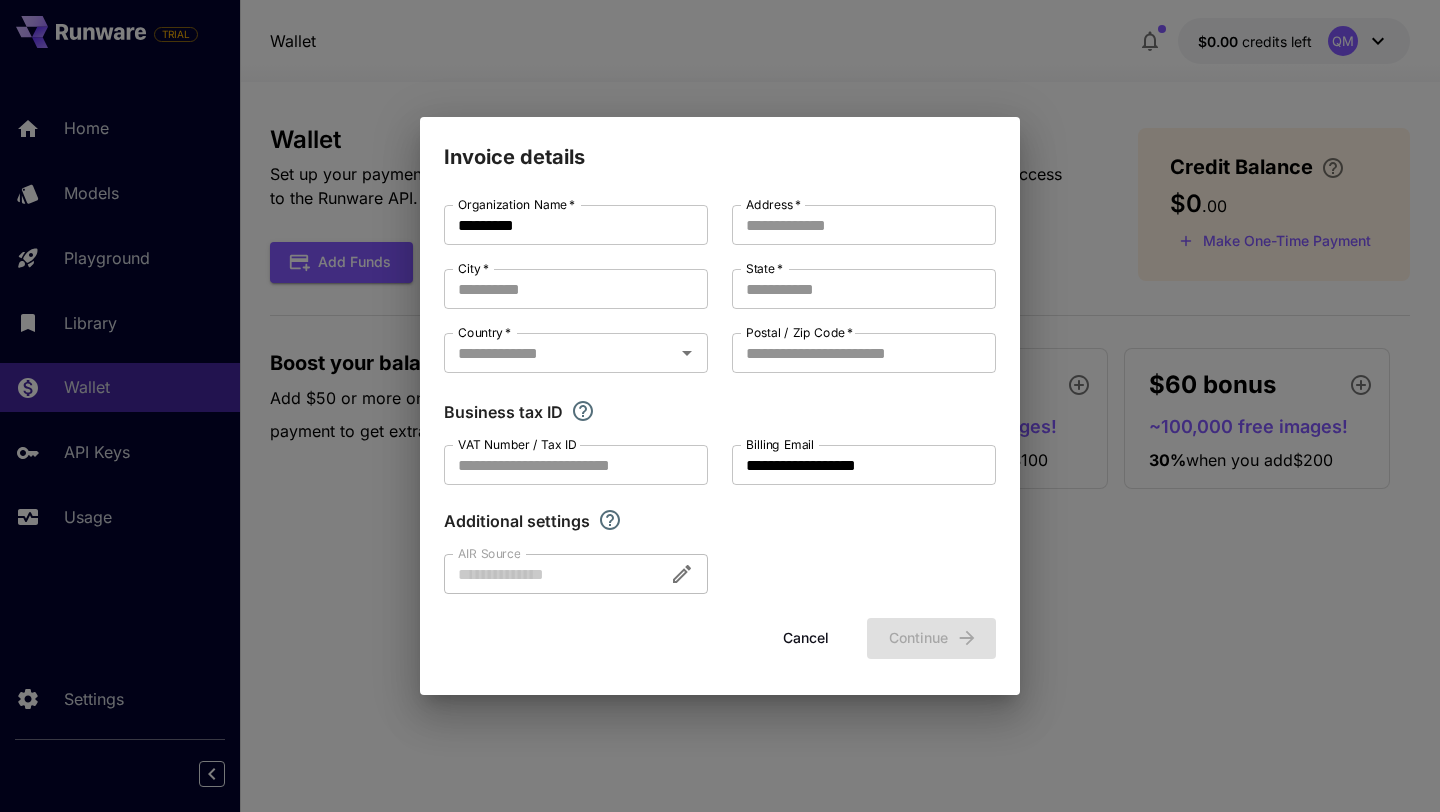 click on "Cancel" at bounding box center [806, 638] 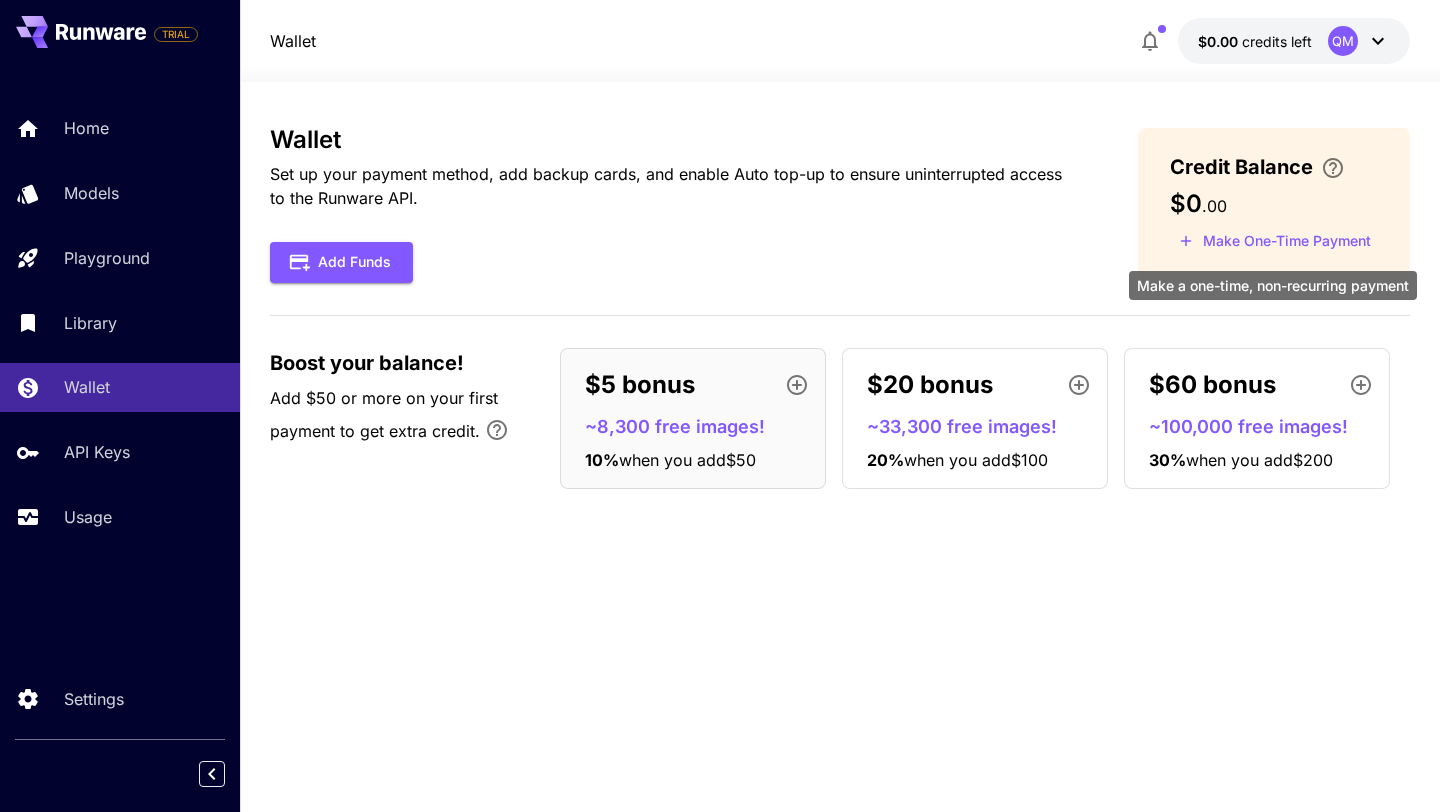 click on "Make One-Time Payment" at bounding box center (1275, 241) 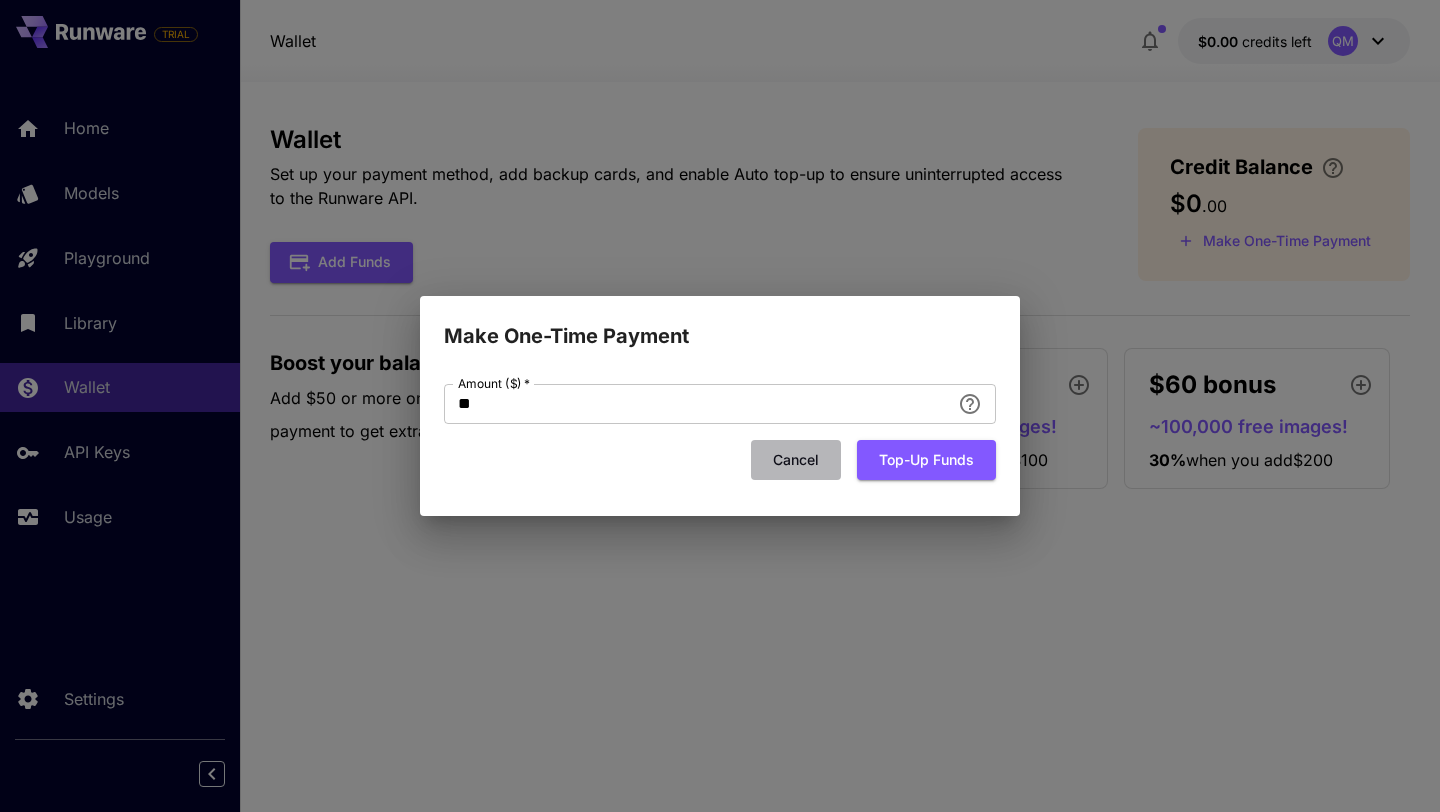 click on "Cancel" at bounding box center (796, 460) 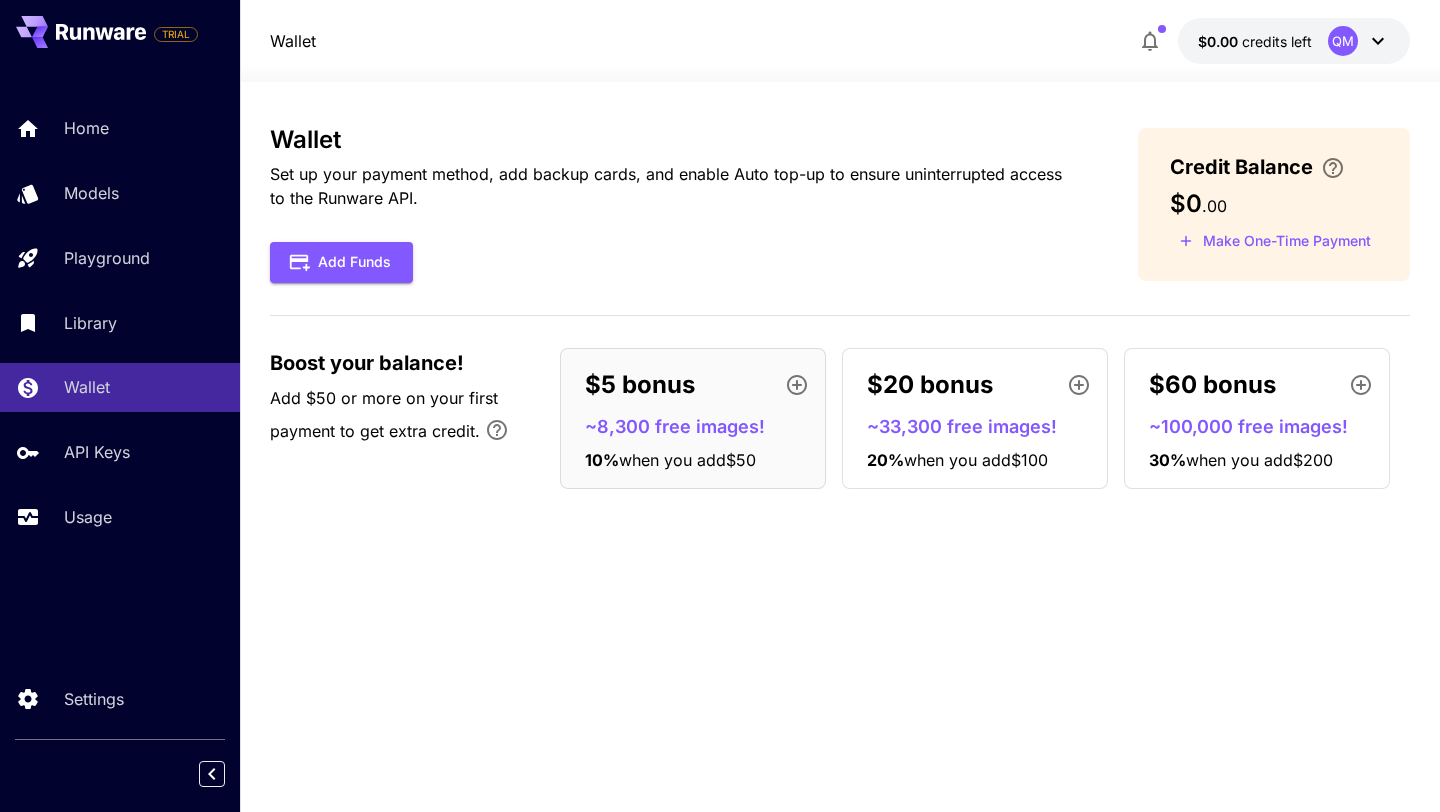click 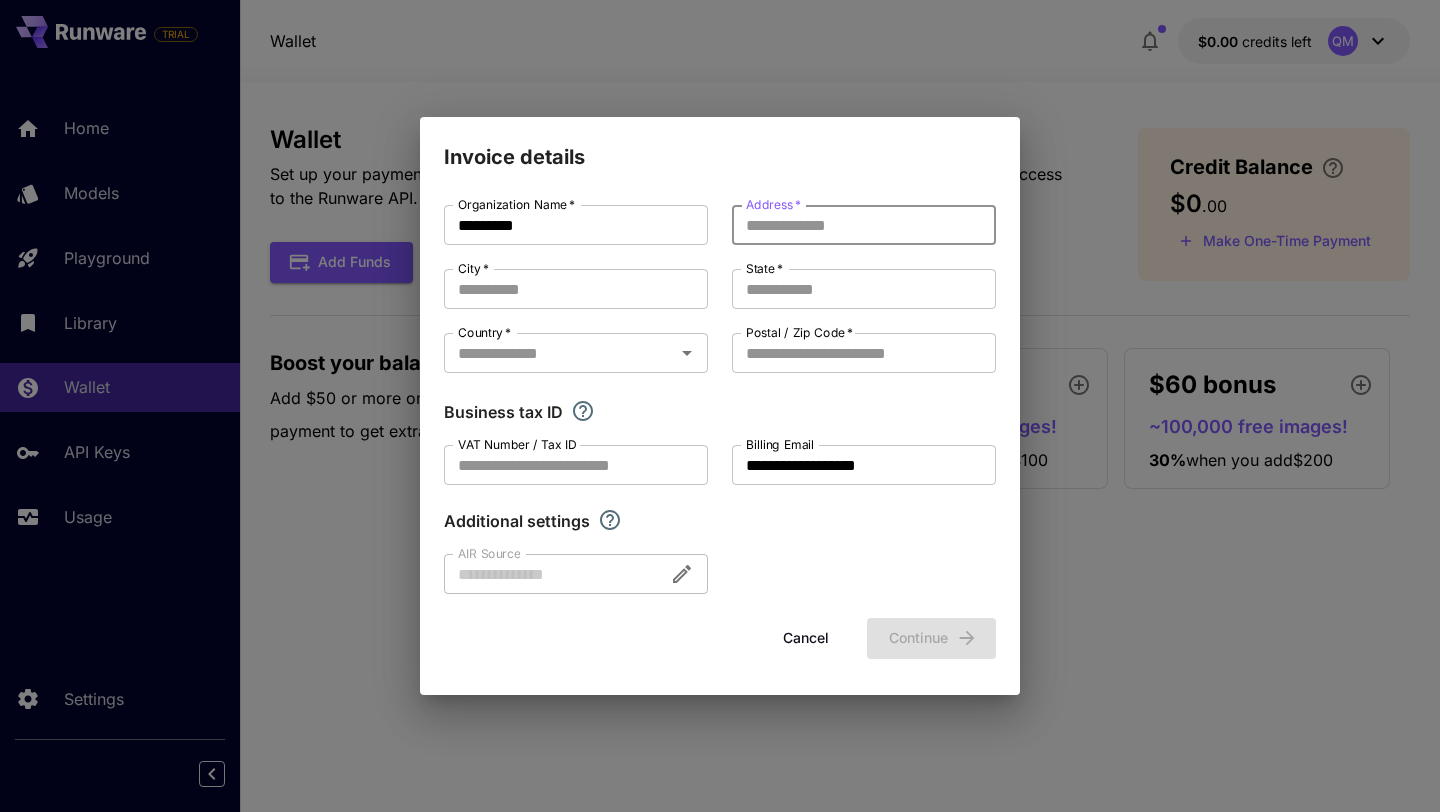 click on "Address   *" at bounding box center (864, 225) 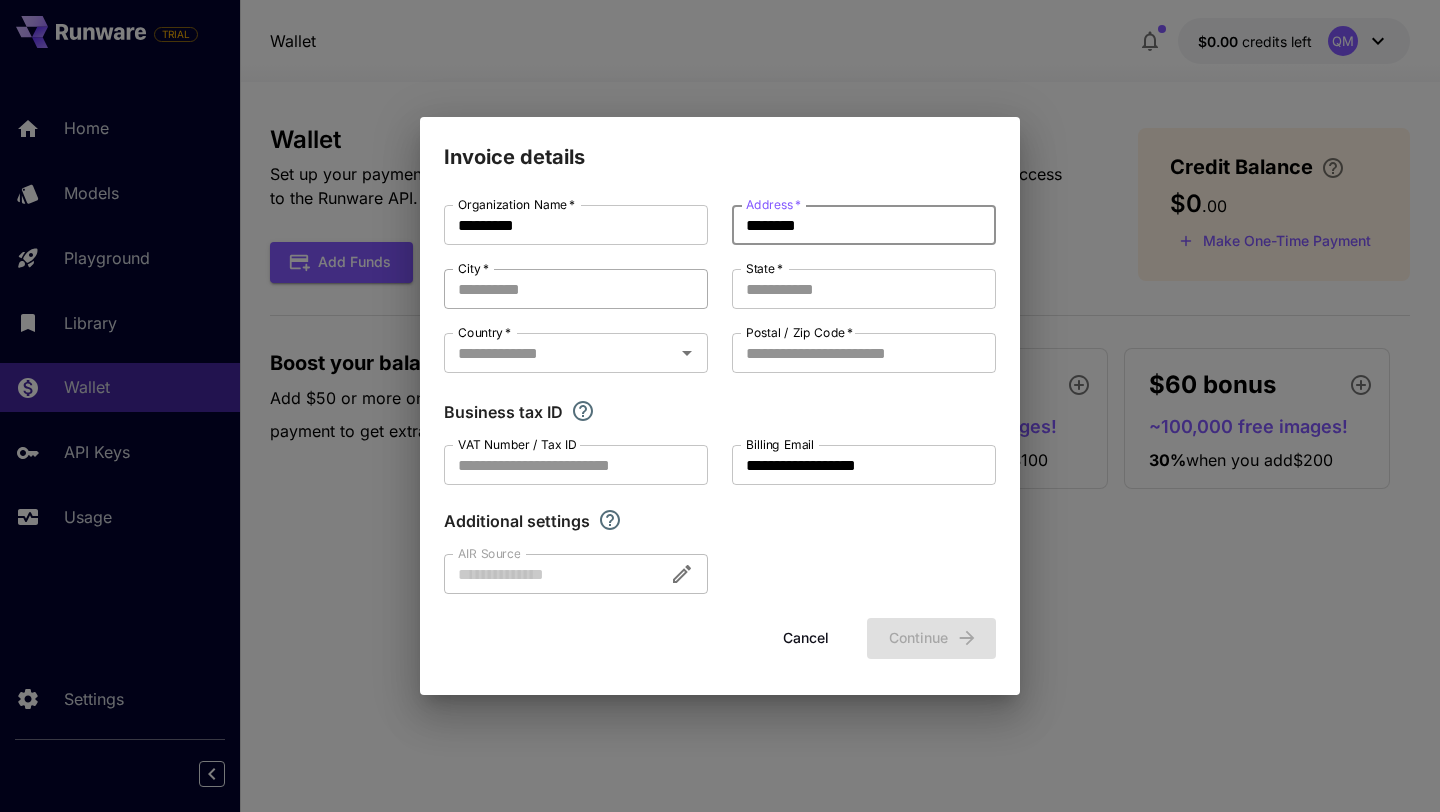 type on "********" 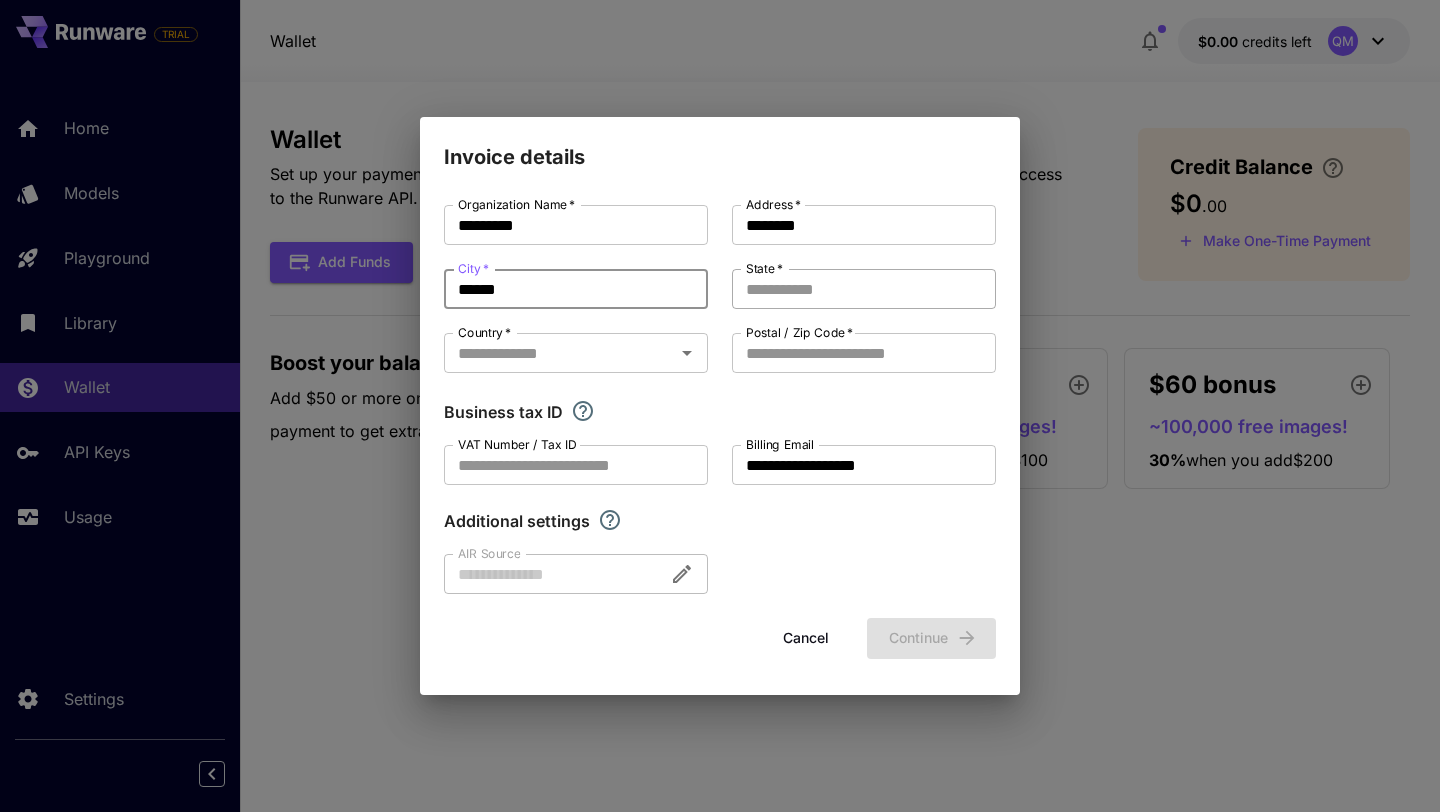 type on "******" 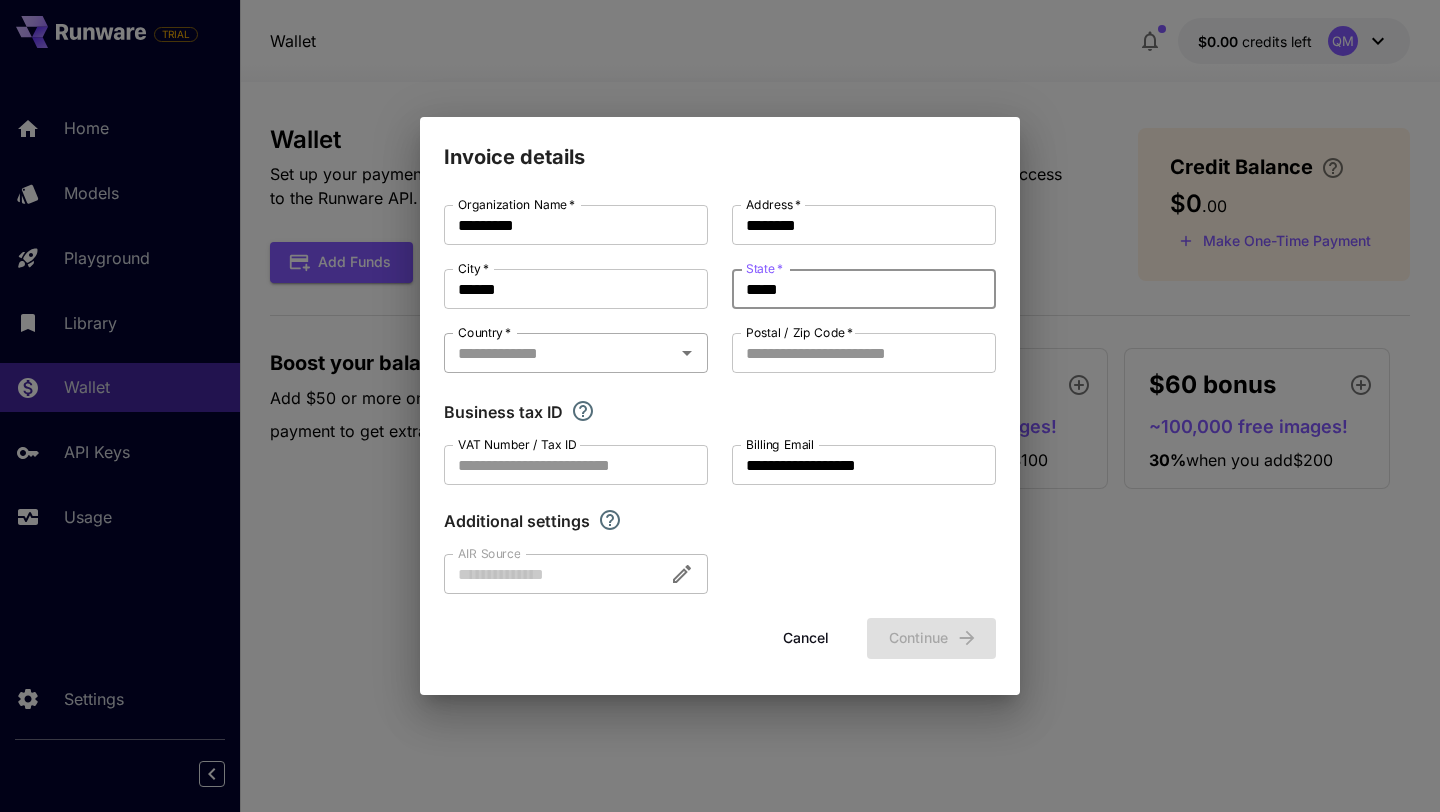 type on "*****" 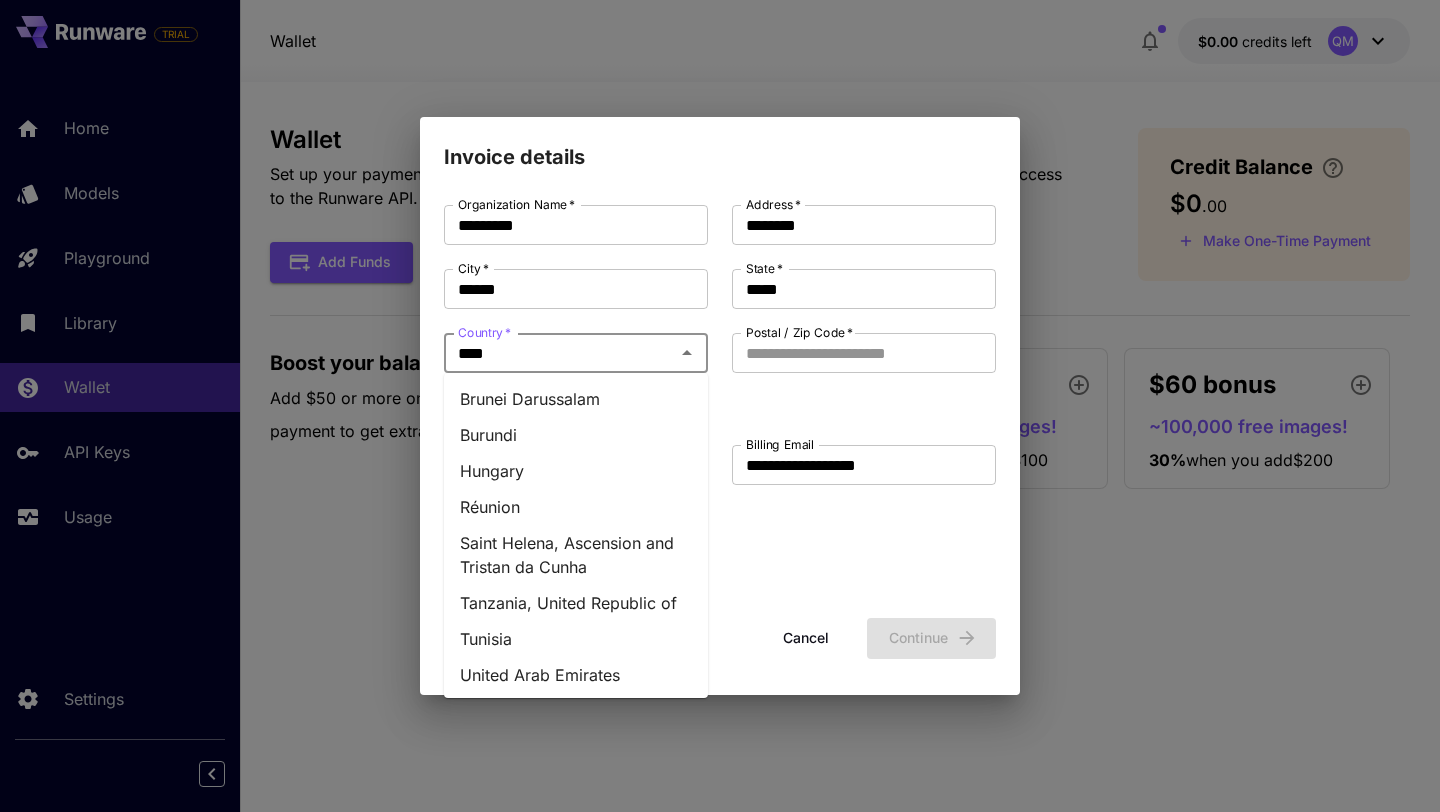 type on "*****" 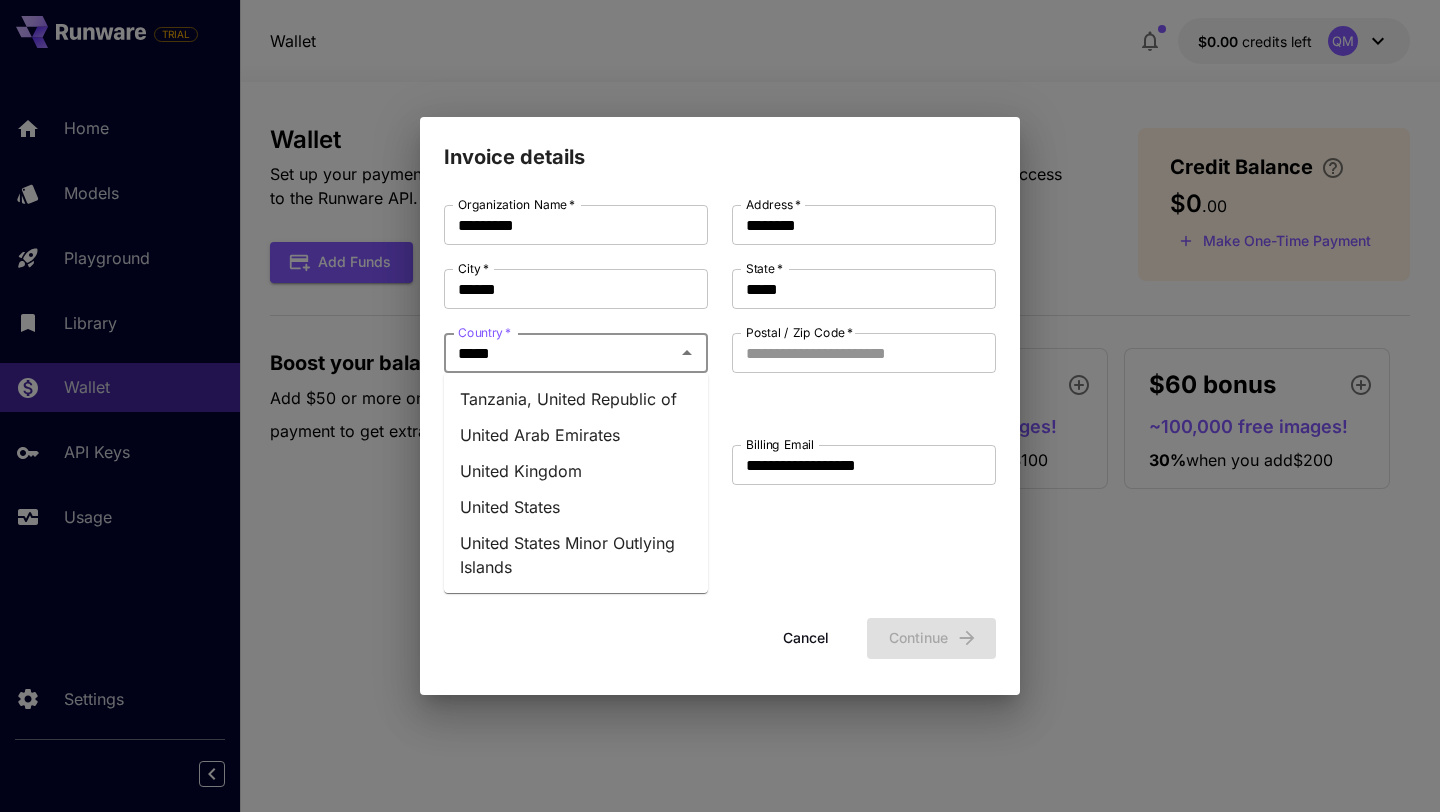 click on "United States" at bounding box center [576, 507] 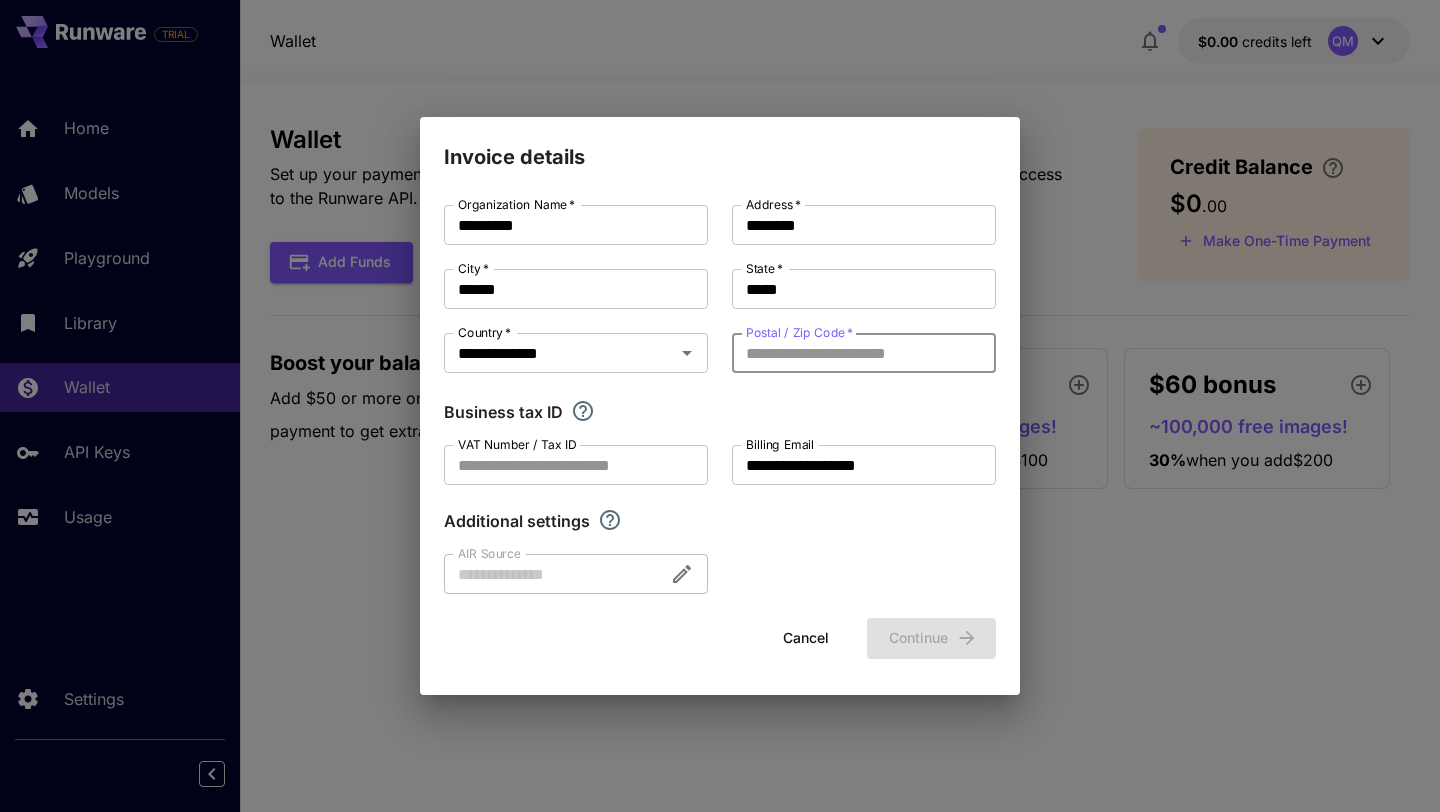click on "Postal / Zip Code   *" at bounding box center (864, 353) 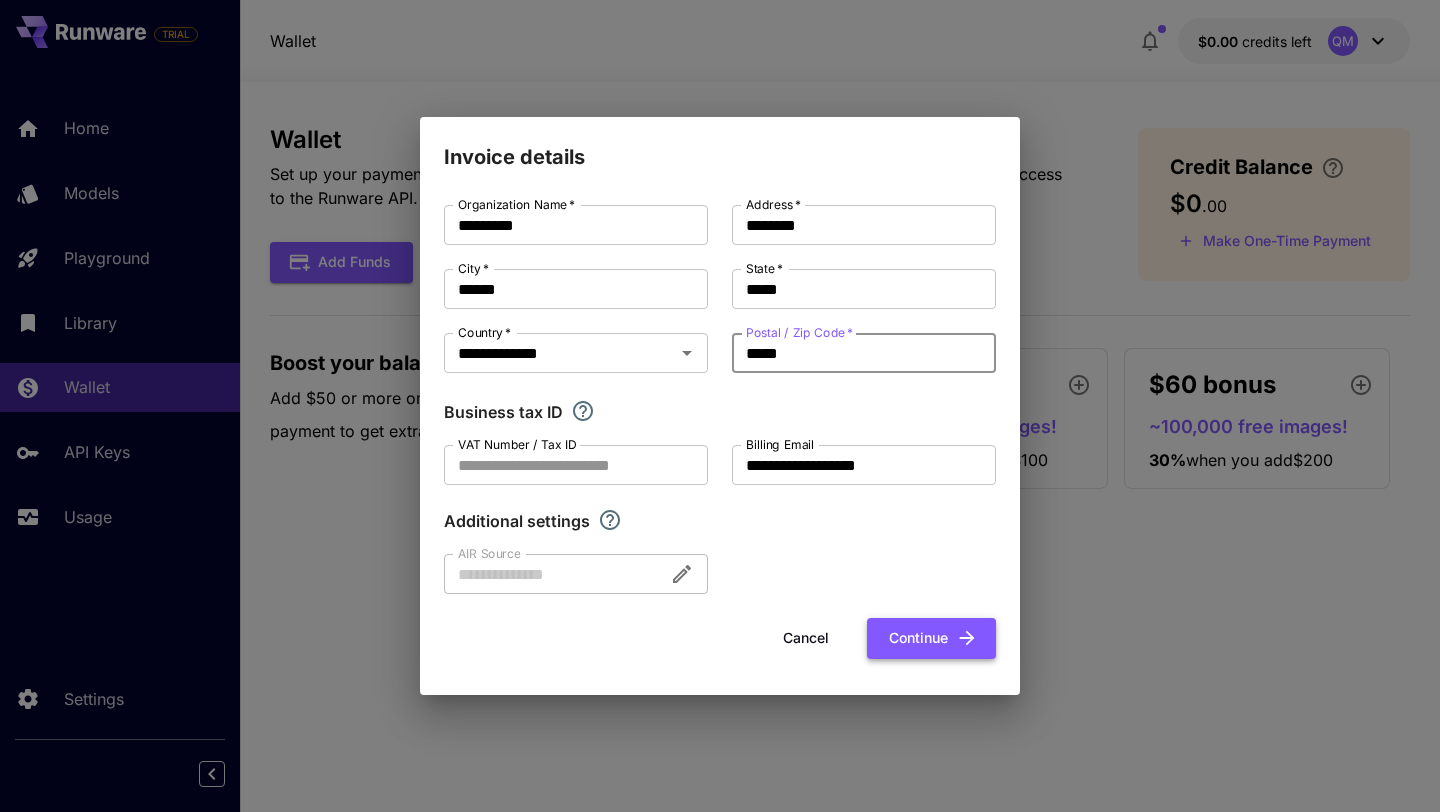 type on "*****" 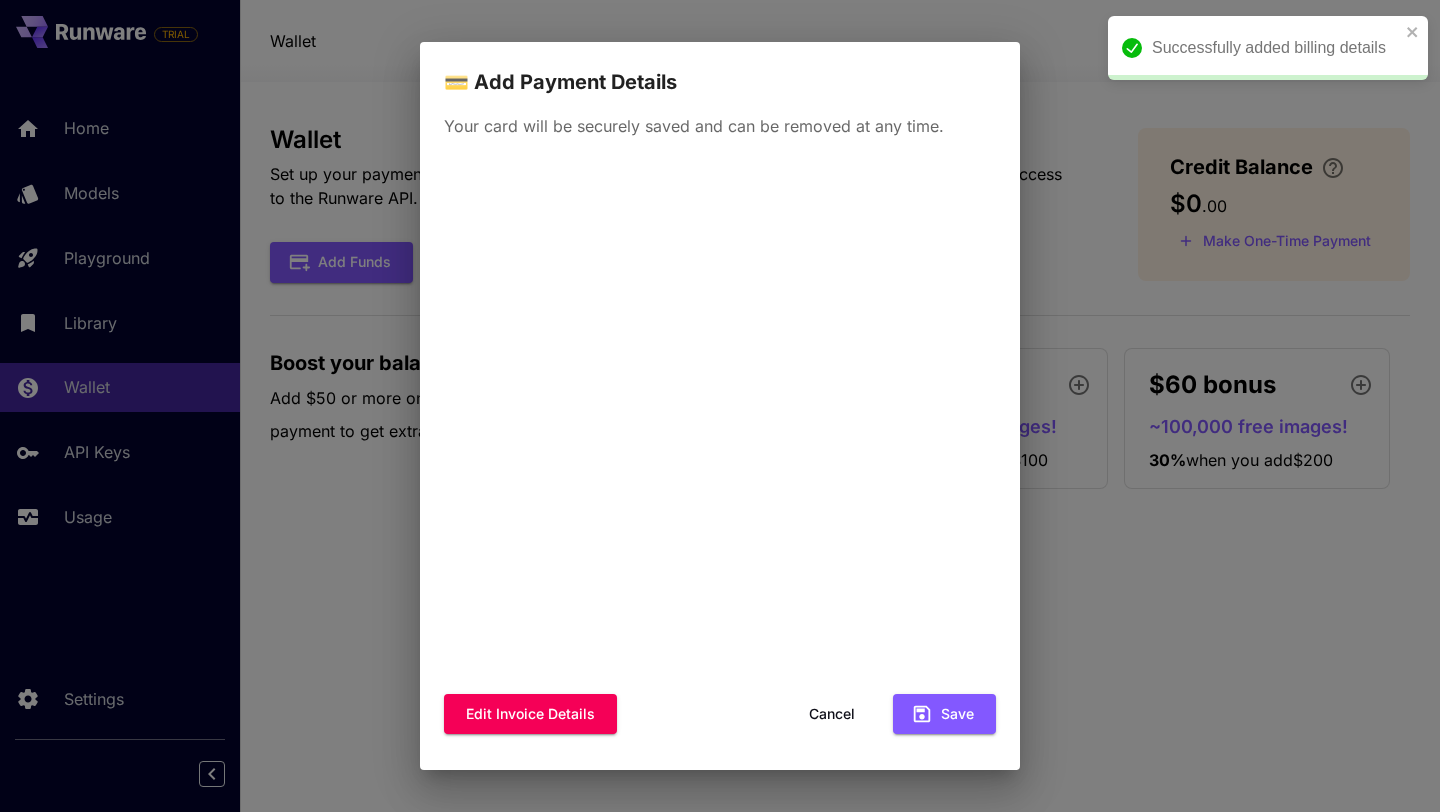 click on "Cancel" at bounding box center [832, 714] 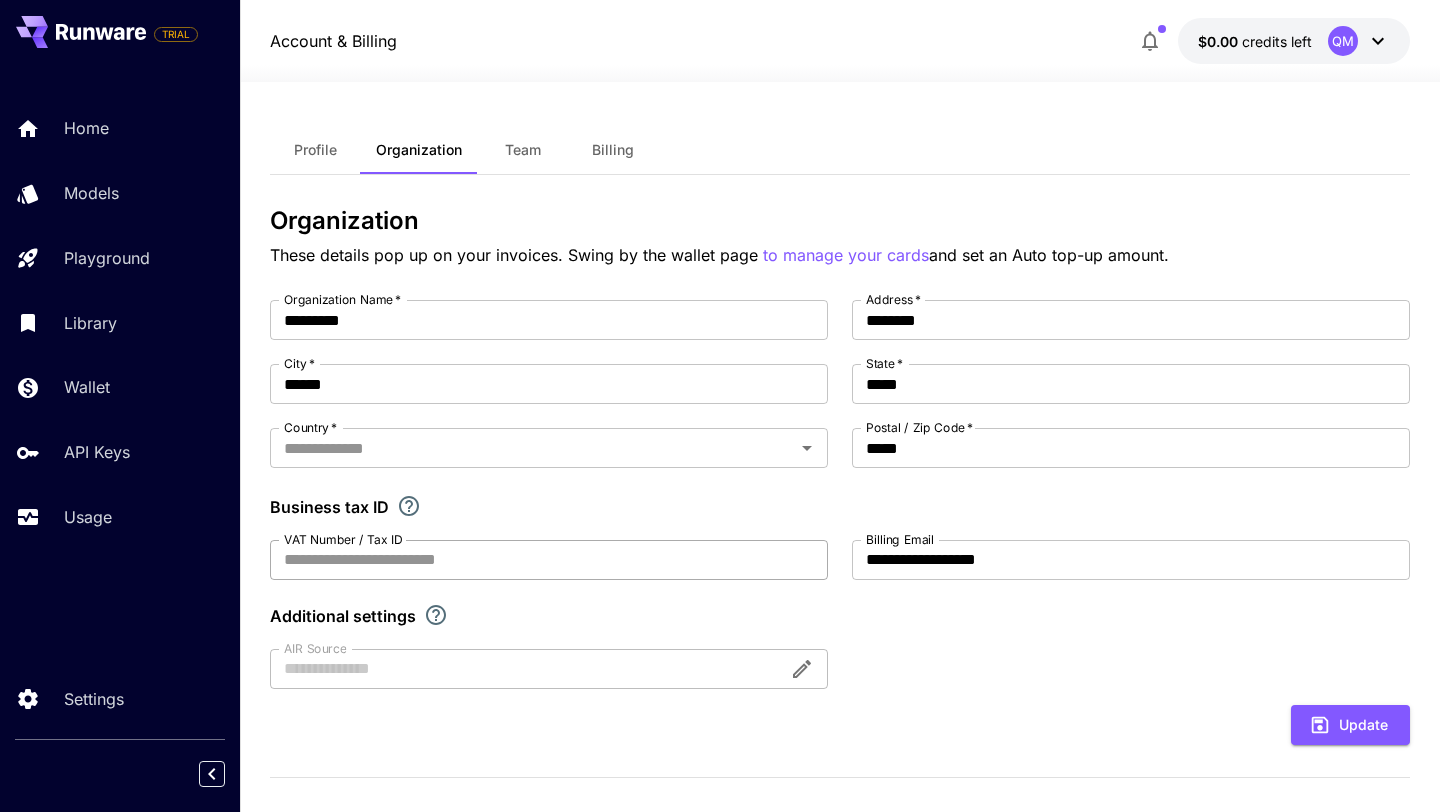 type on "**********" 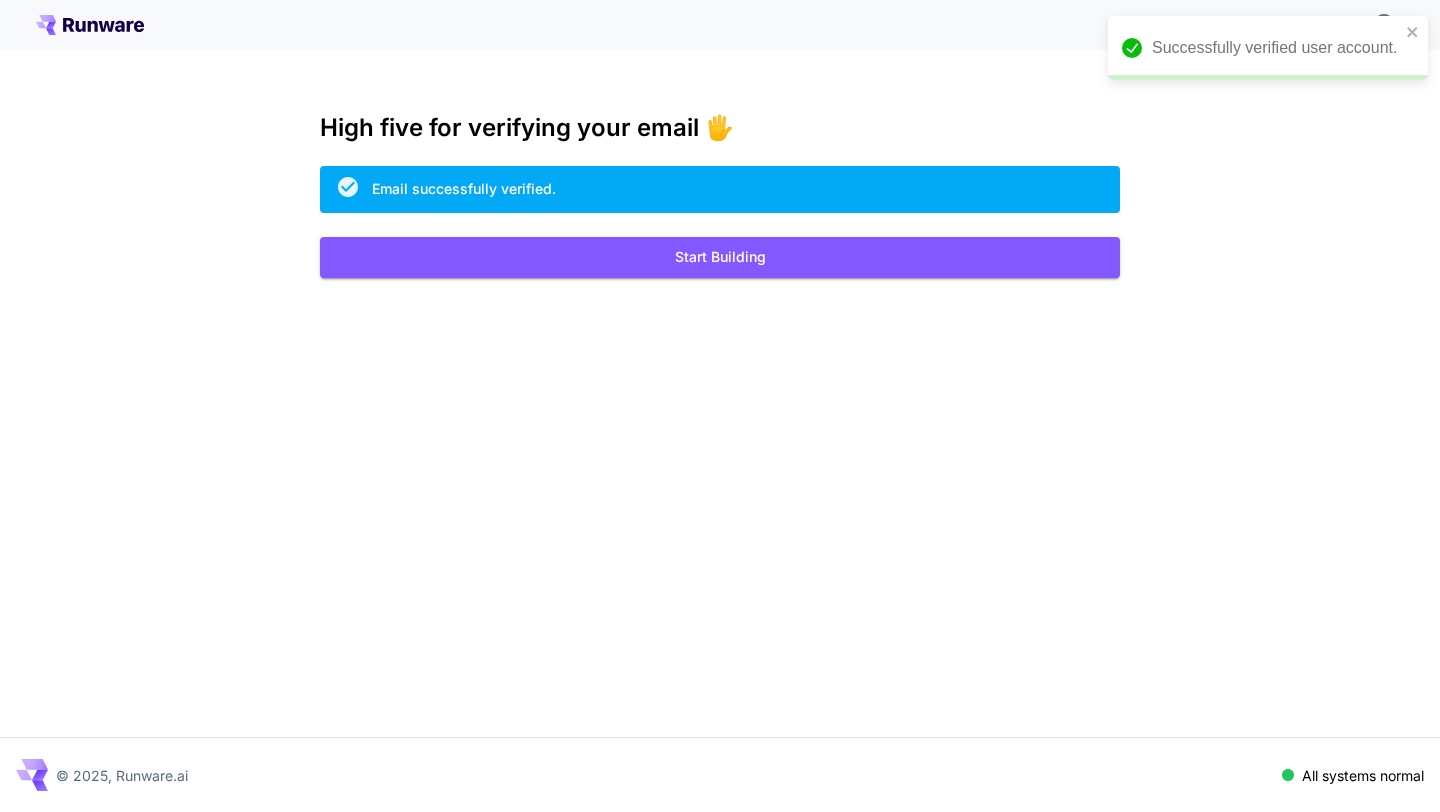 scroll, scrollTop: 0, scrollLeft: 0, axis: both 